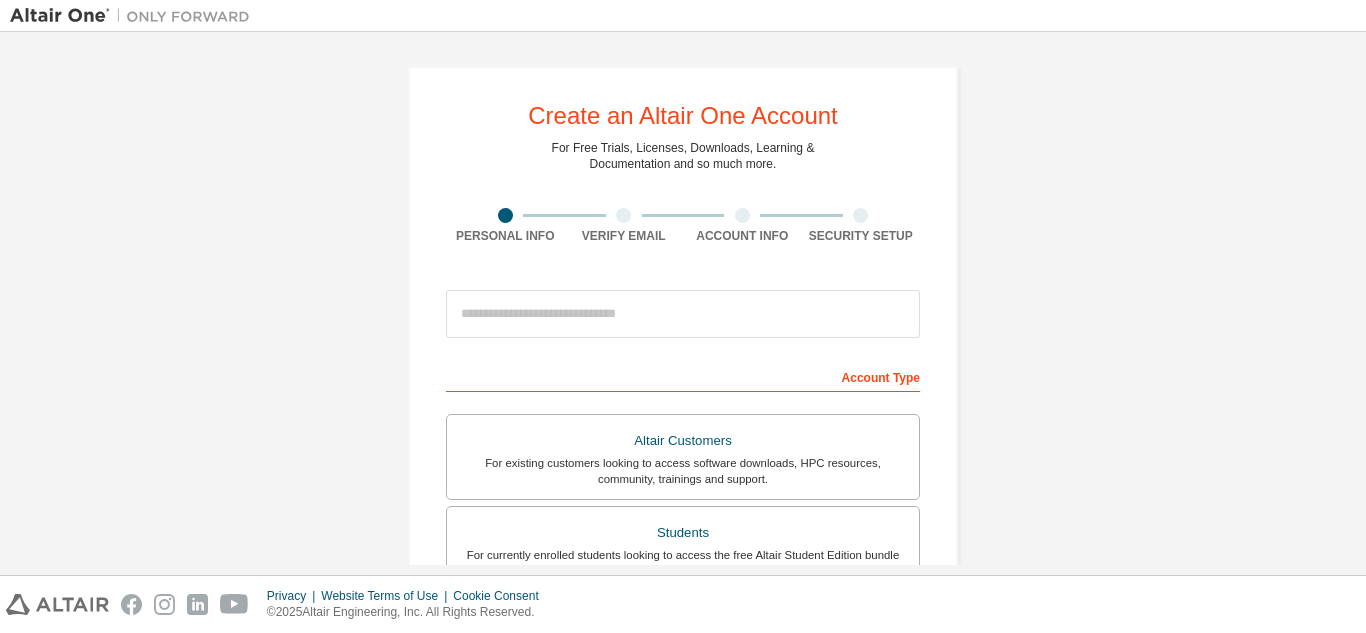 scroll, scrollTop: 0, scrollLeft: 0, axis: both 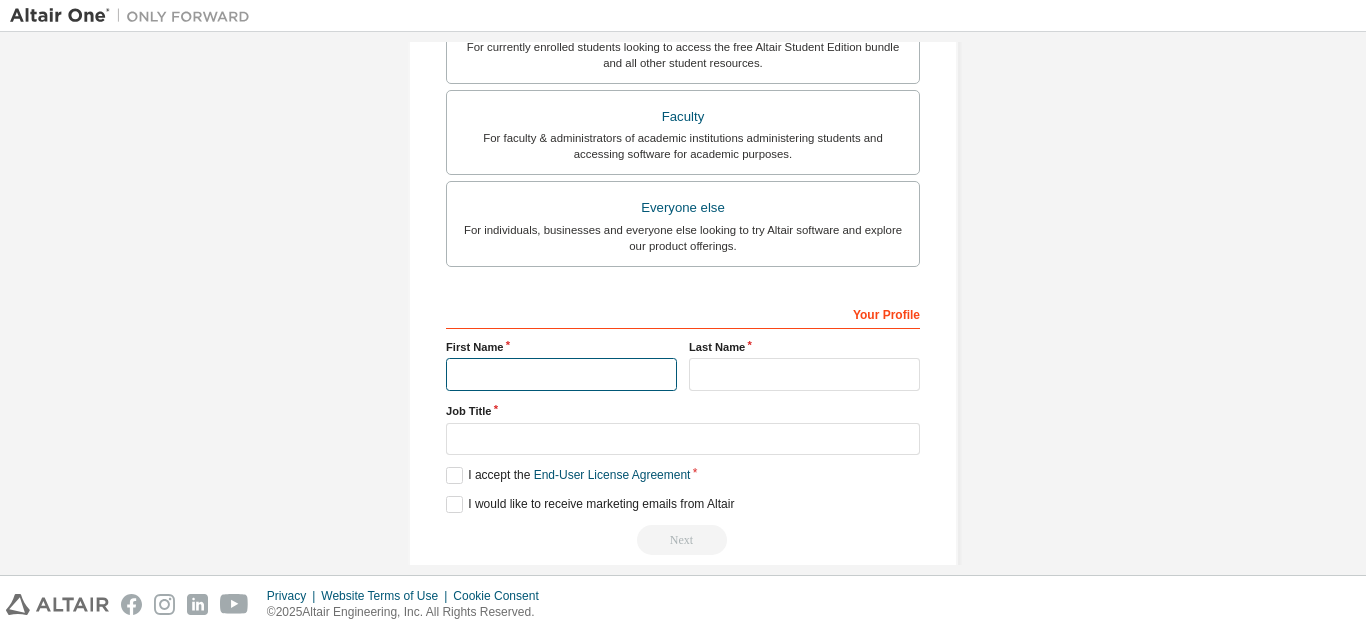 drag, startPoint x: 0, startPoint y: 0, endPoint x: 600, endPoint y: 368, distance: 703.86365 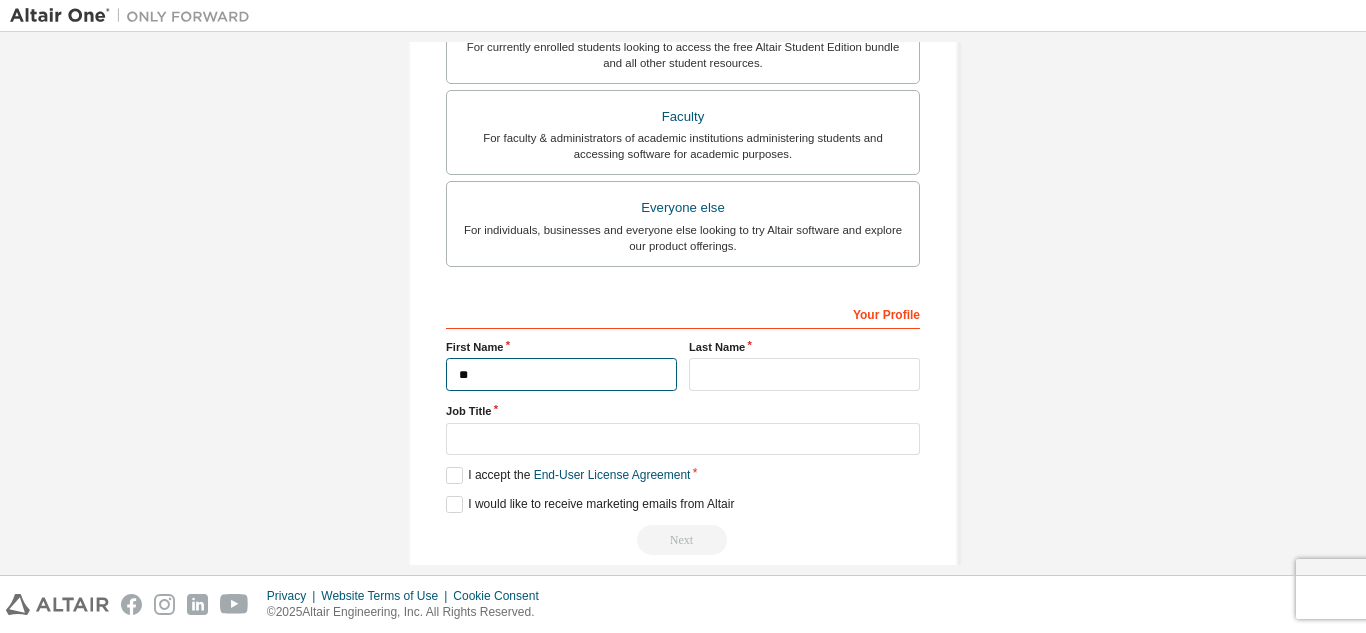 type on "*" 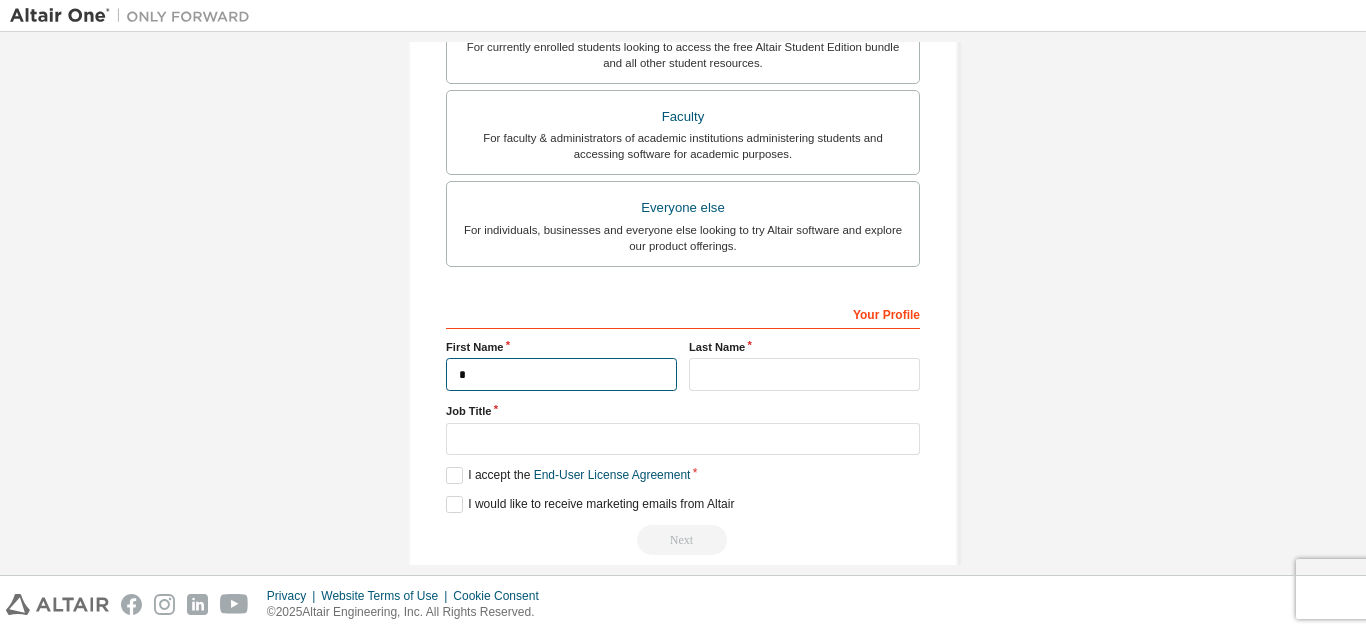 type 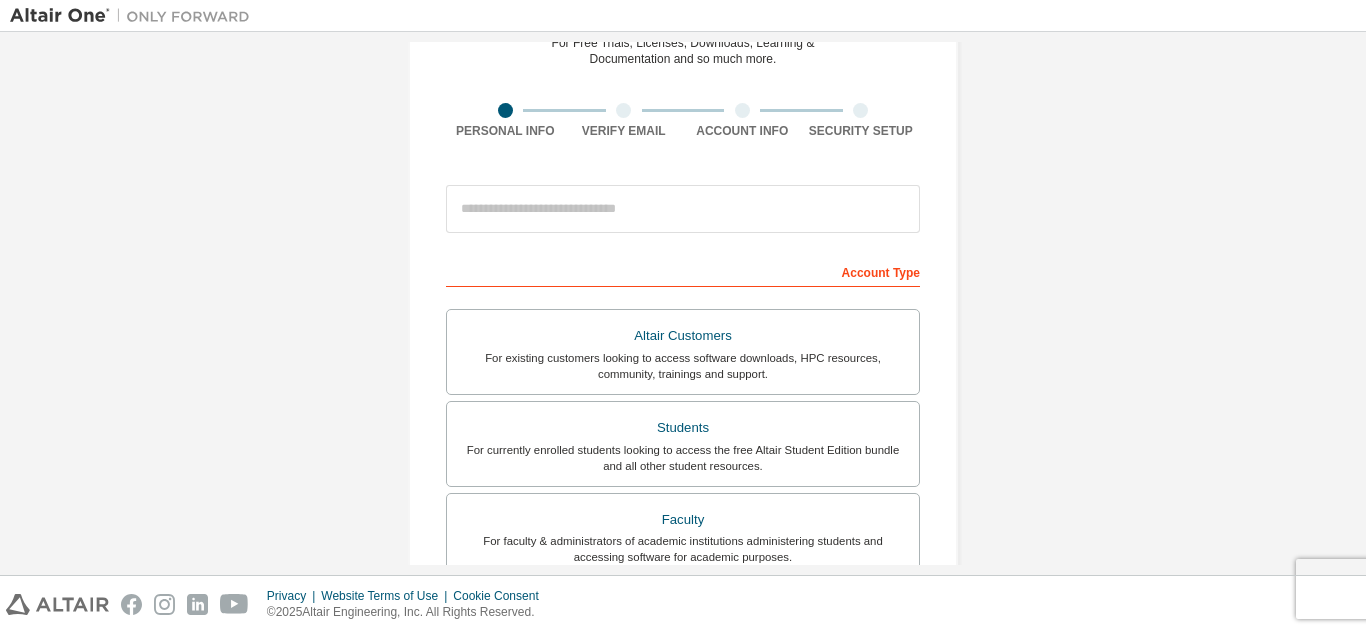 scroll, scrollTop: 108, scrollLeft: 0, axis: vertical 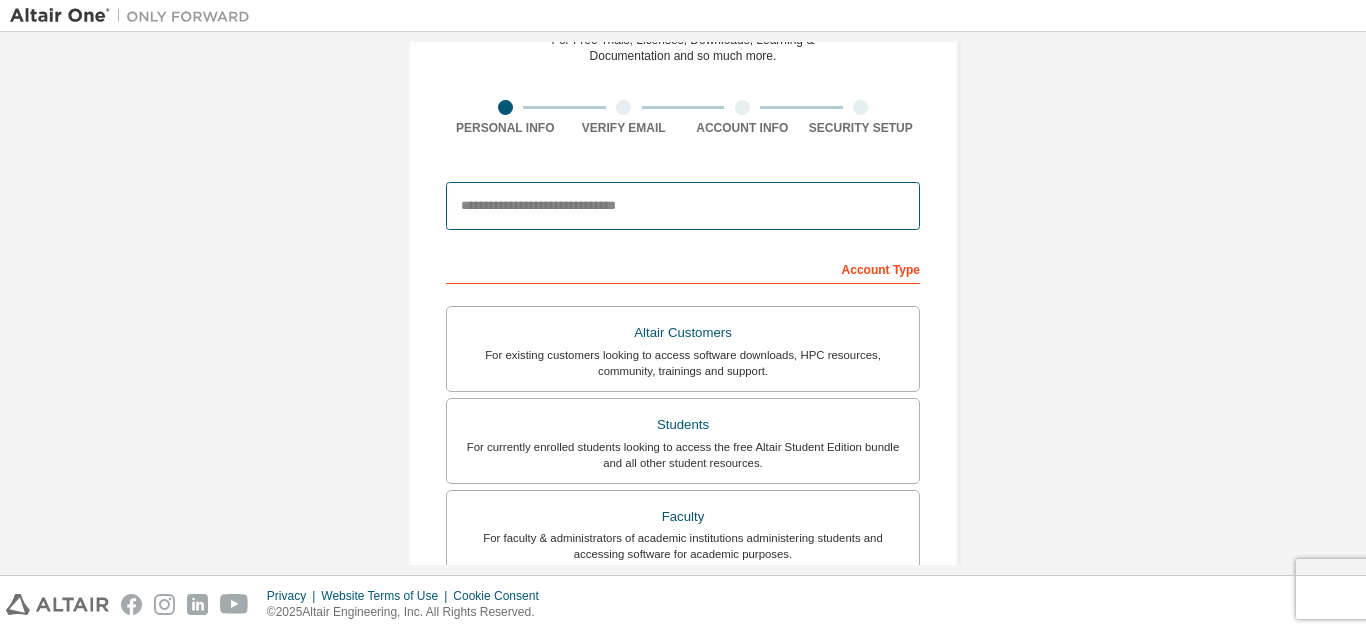 click at bounding box center (683, 206) 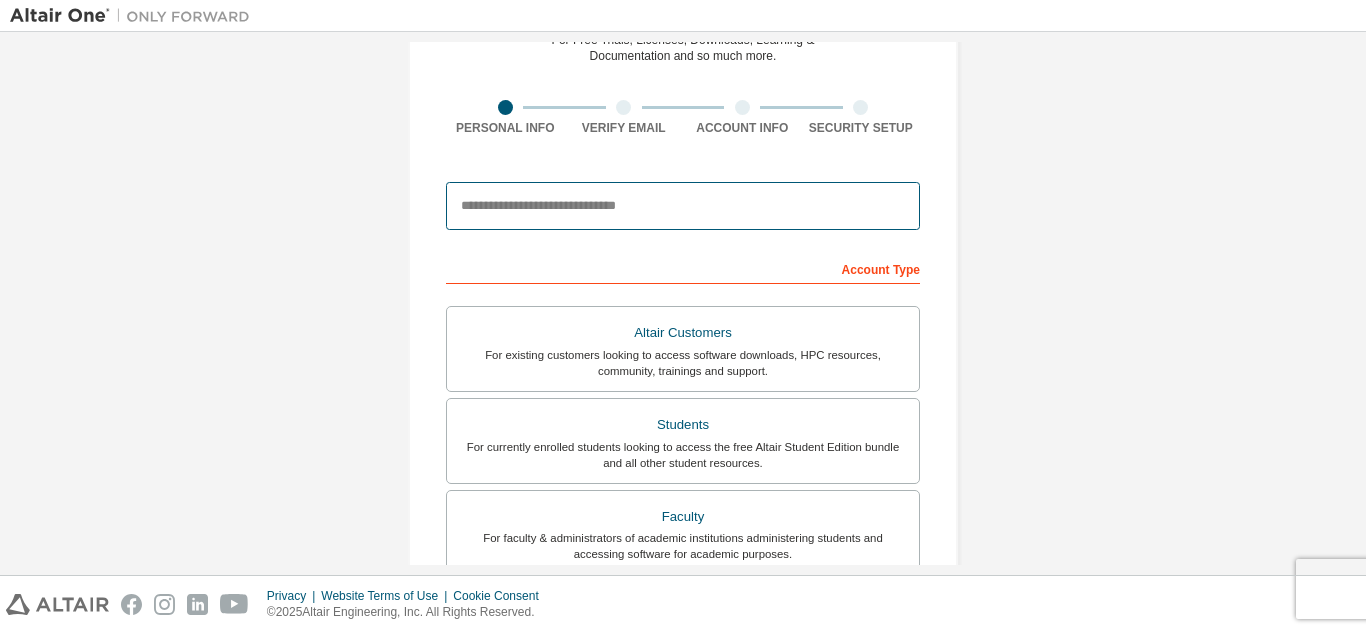 type on "**********" 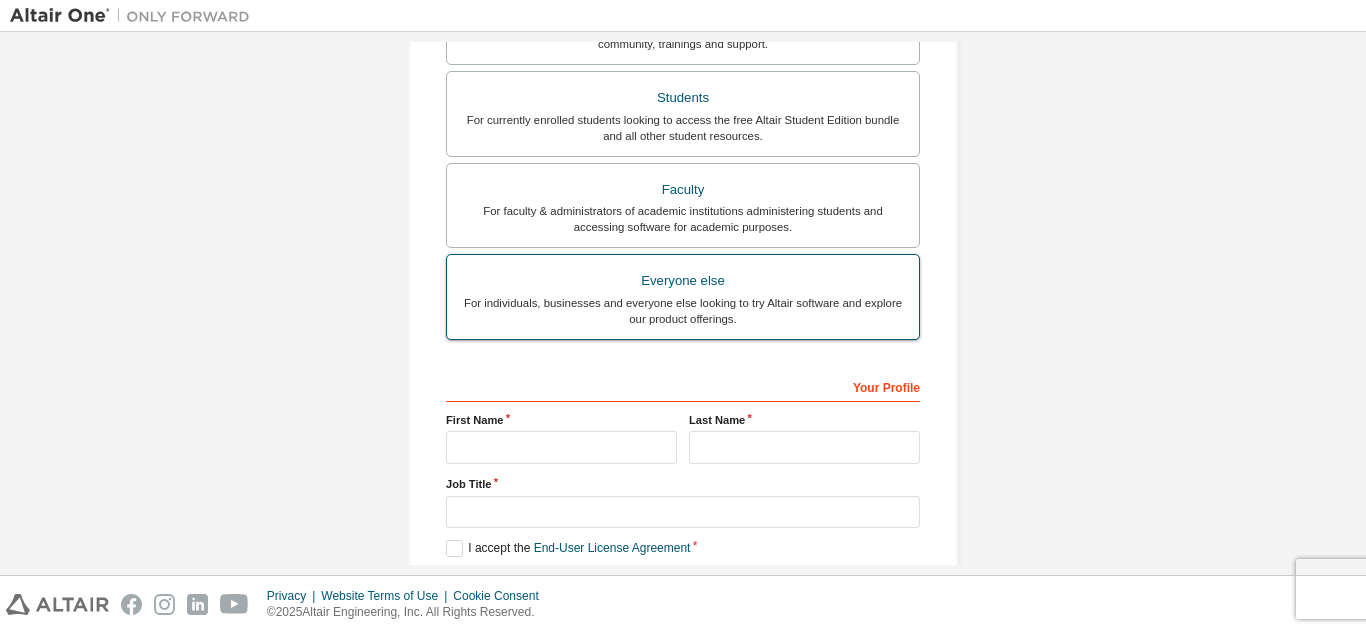 scroll, scrollTop: 436, scrollLeft: 0, axis: vertical 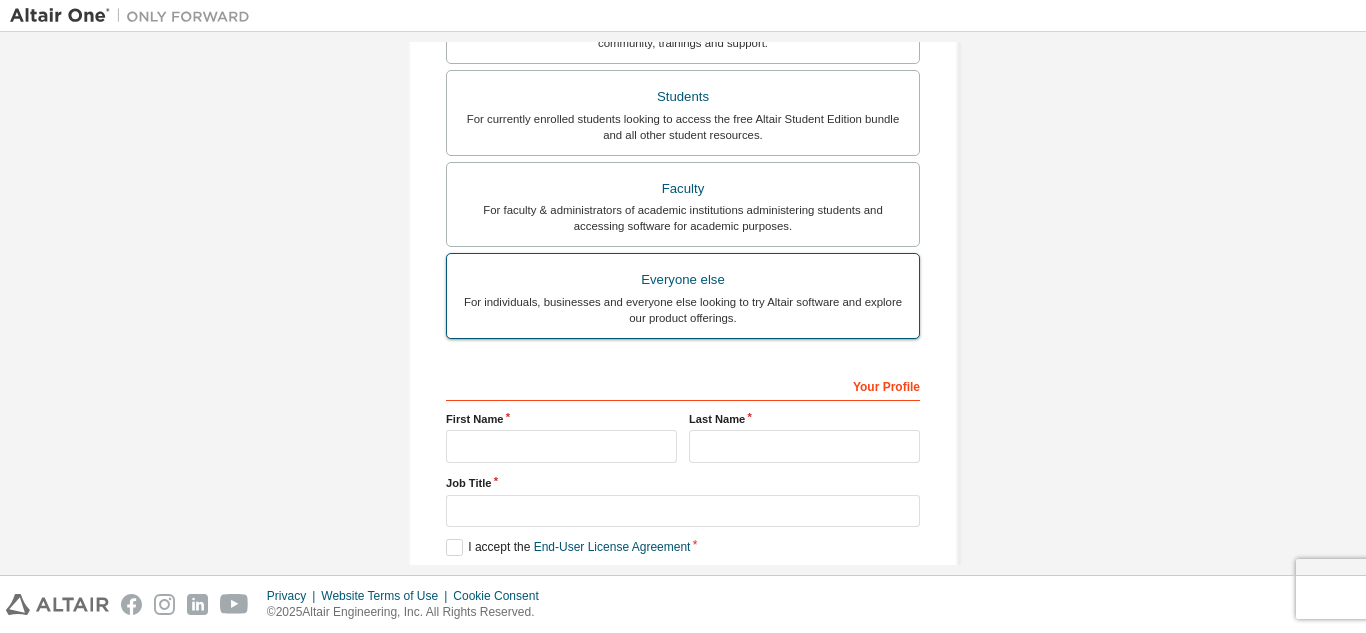 click on "For individuals, businesses and everyone else looking to try Altair software and explore our product offerings." at bounding box center (683, 310) 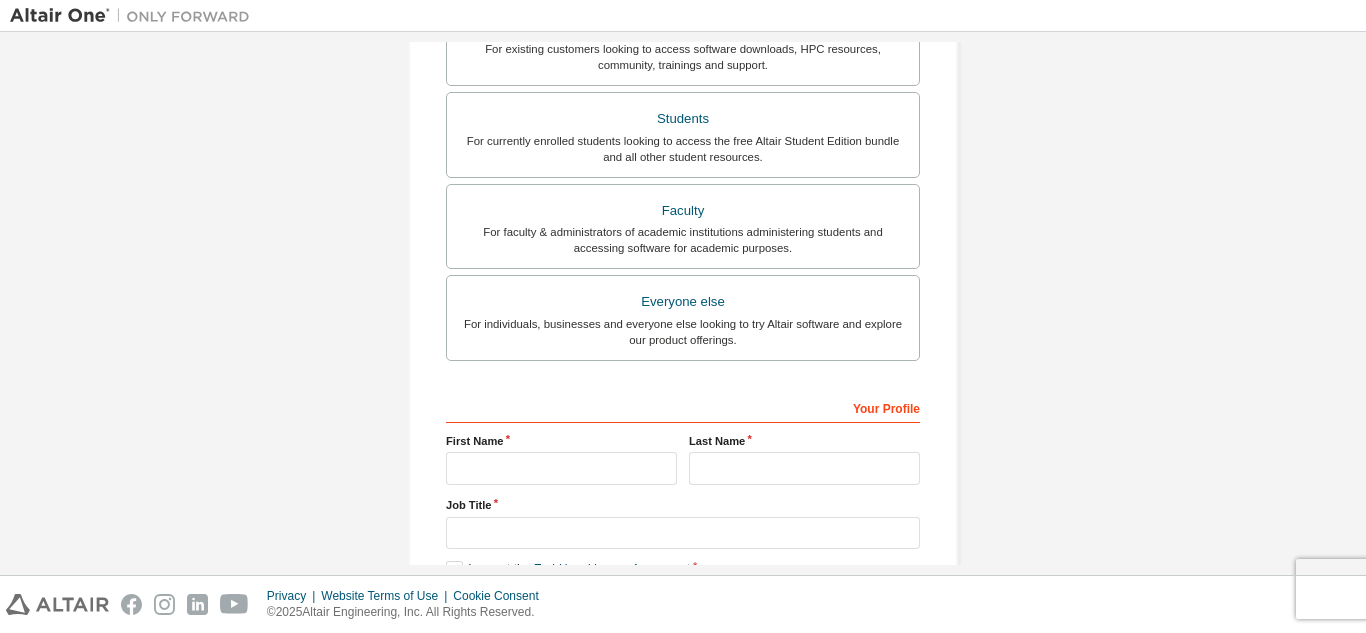 scroll, scrollTop: 432, scrollLeft: 0, axis: vertical 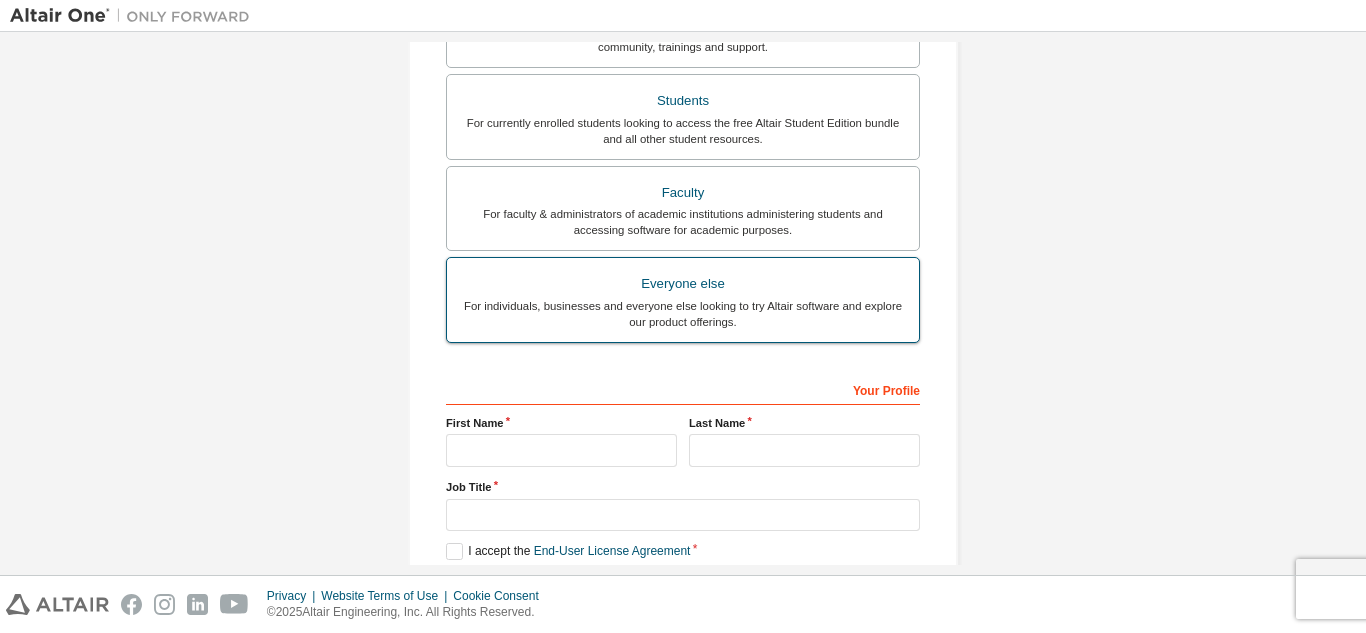 click on "For individuals, businesses and everyone else looking to try Altair software and explore our product offerings." at bounding box center (683, 314) 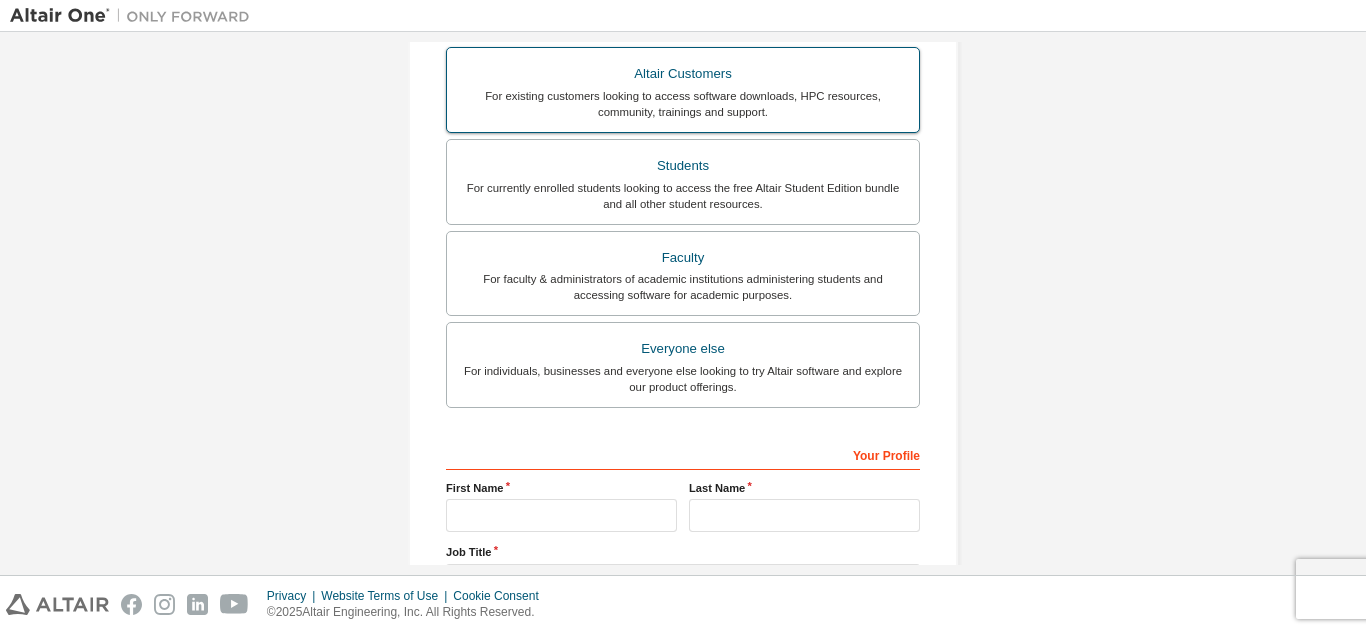 scroll, scrollTop: 368, scrollLeft: 0, axis: vertical 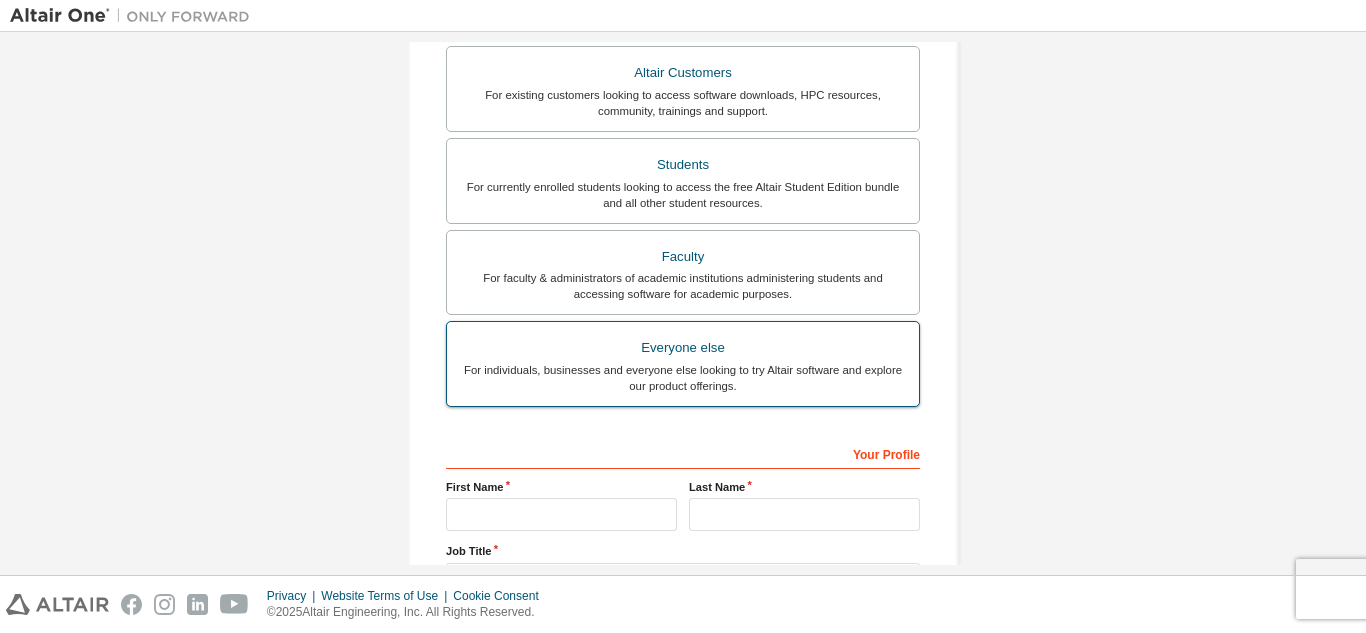 click on "Everyone else" at bounding box center (683, 348) 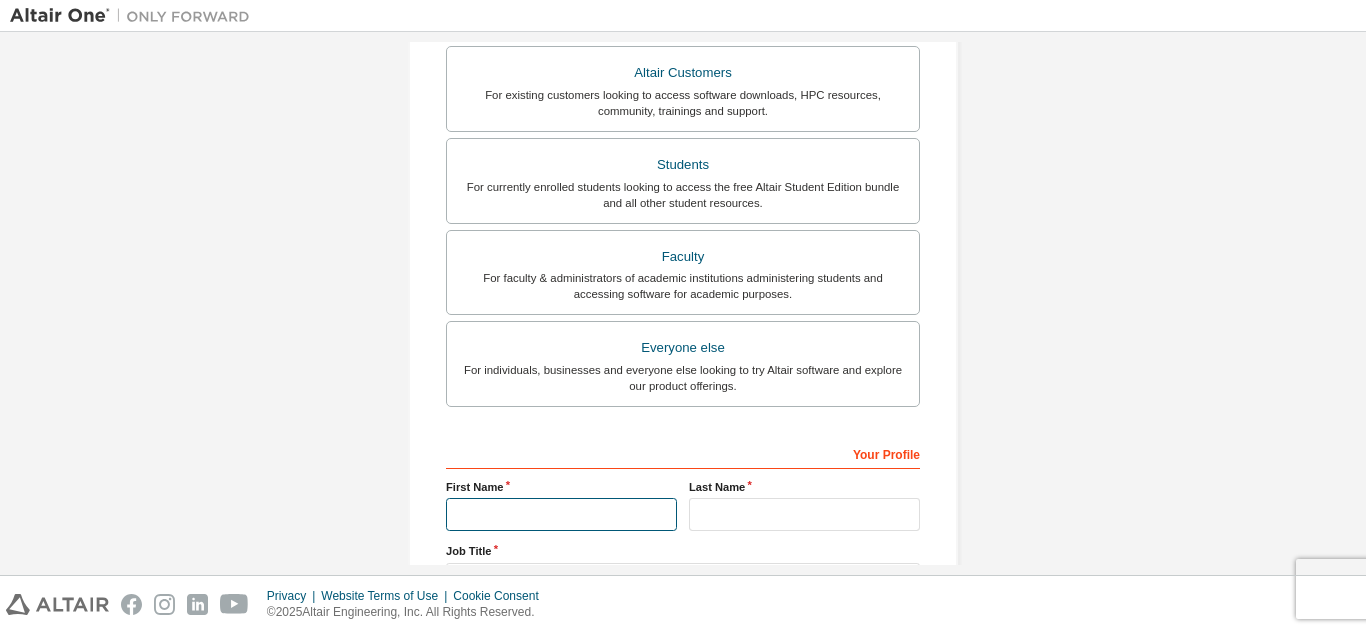 click at bounding box center (561, 514) 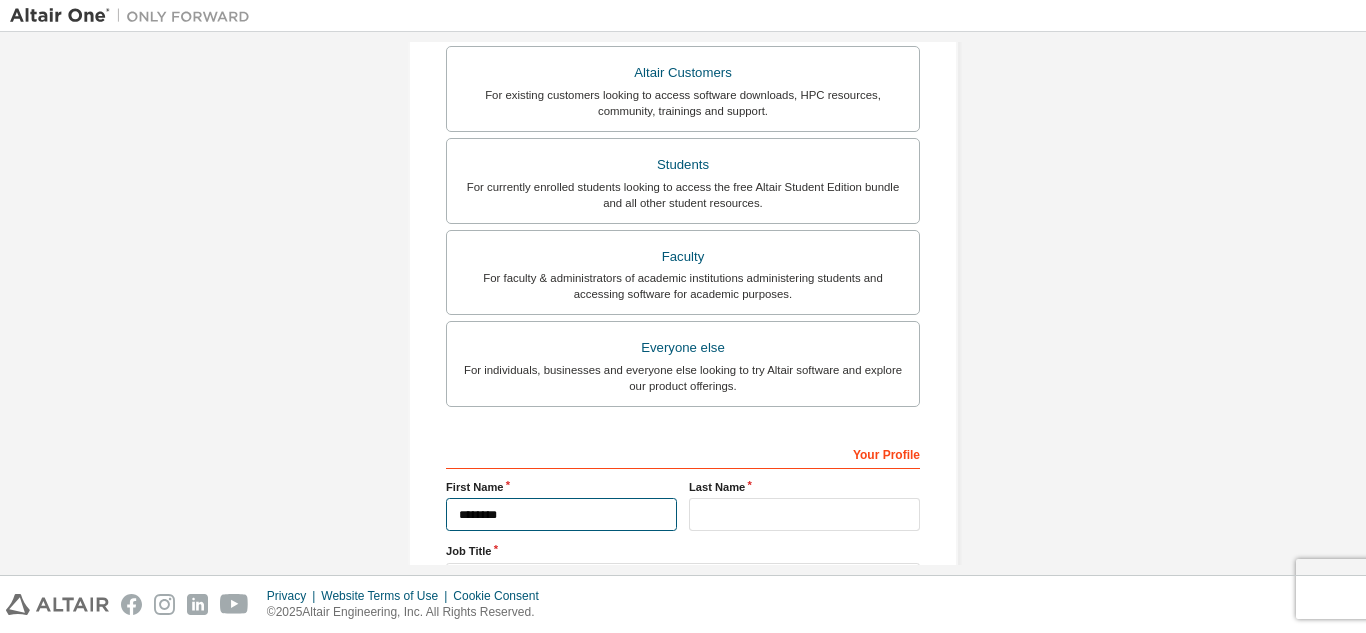 type on "*******" 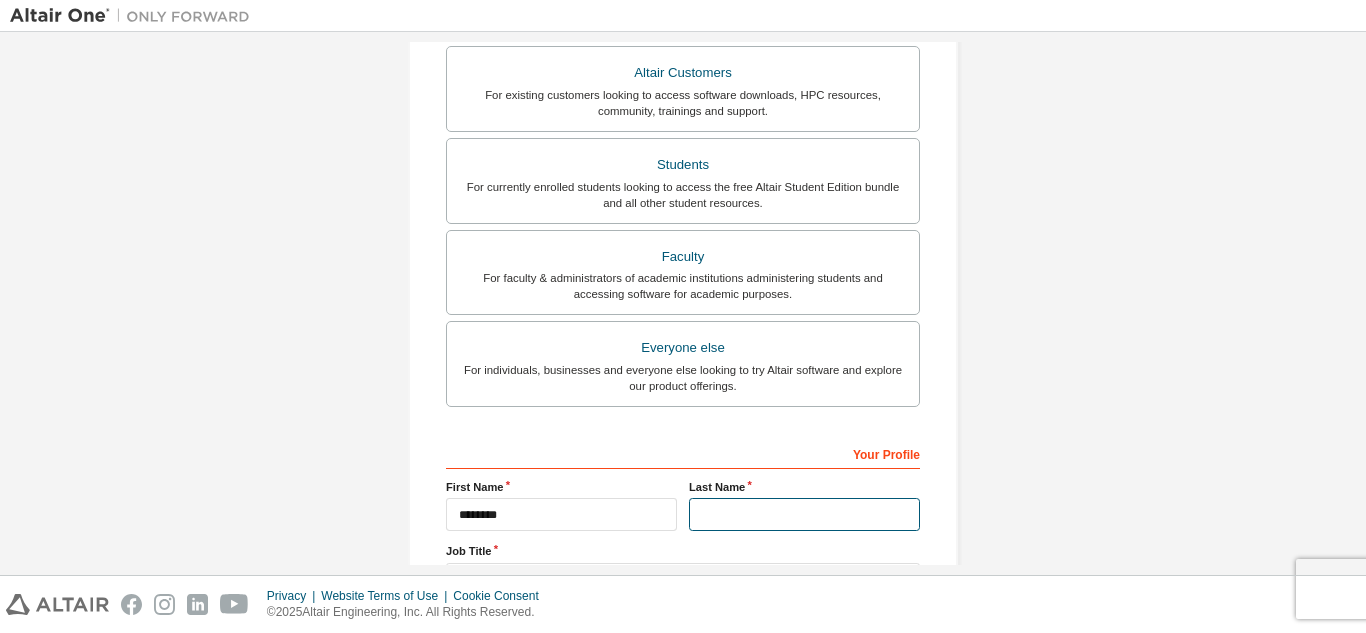 click at bounding box center (804, 514) 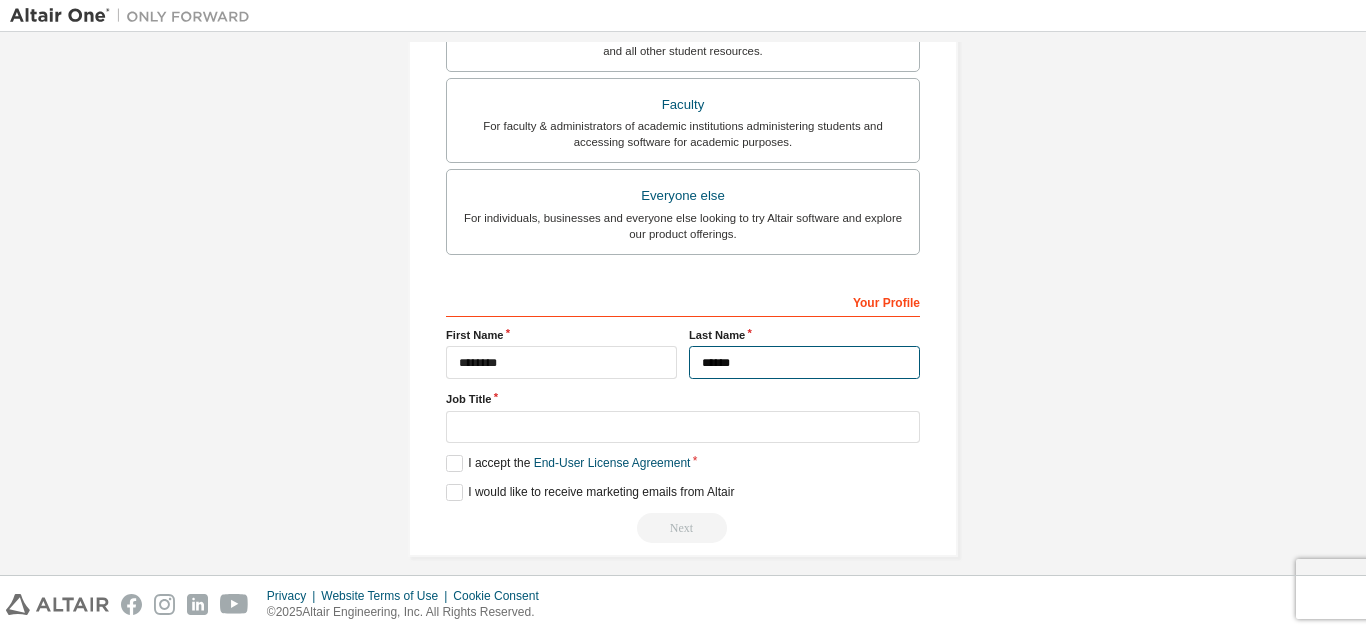 scroll, scrollTop: 536, scrollLeft: 0, axis: vertical 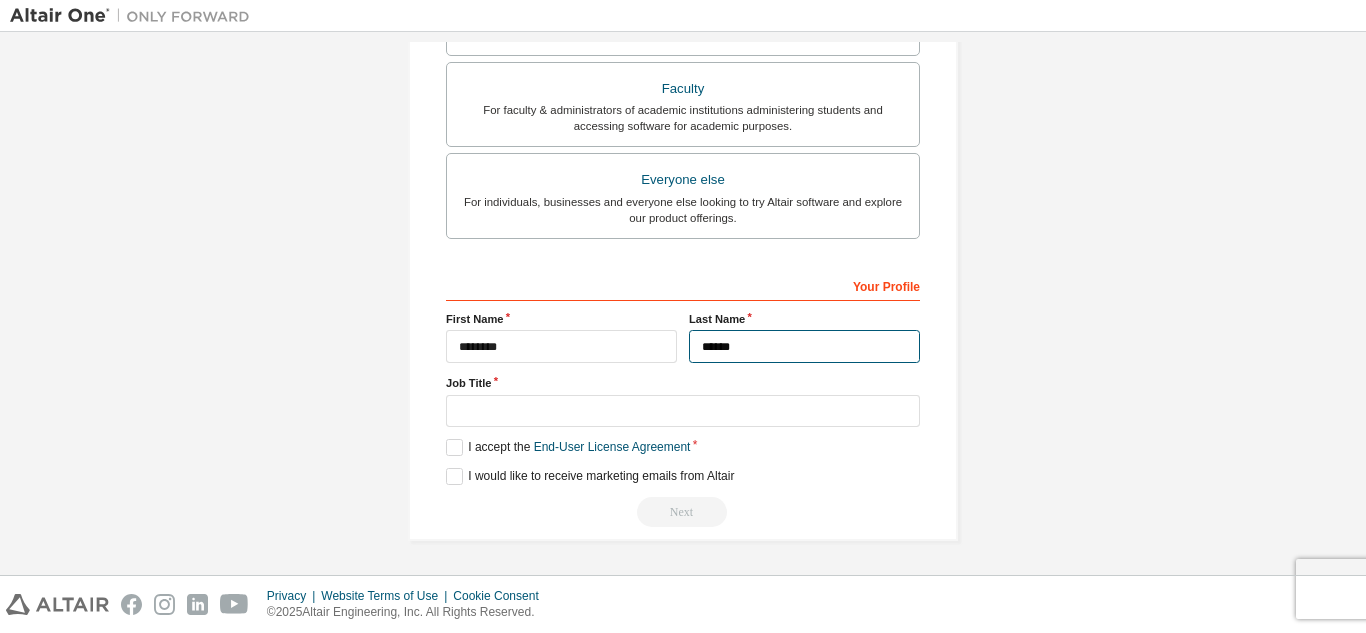 type on "******" 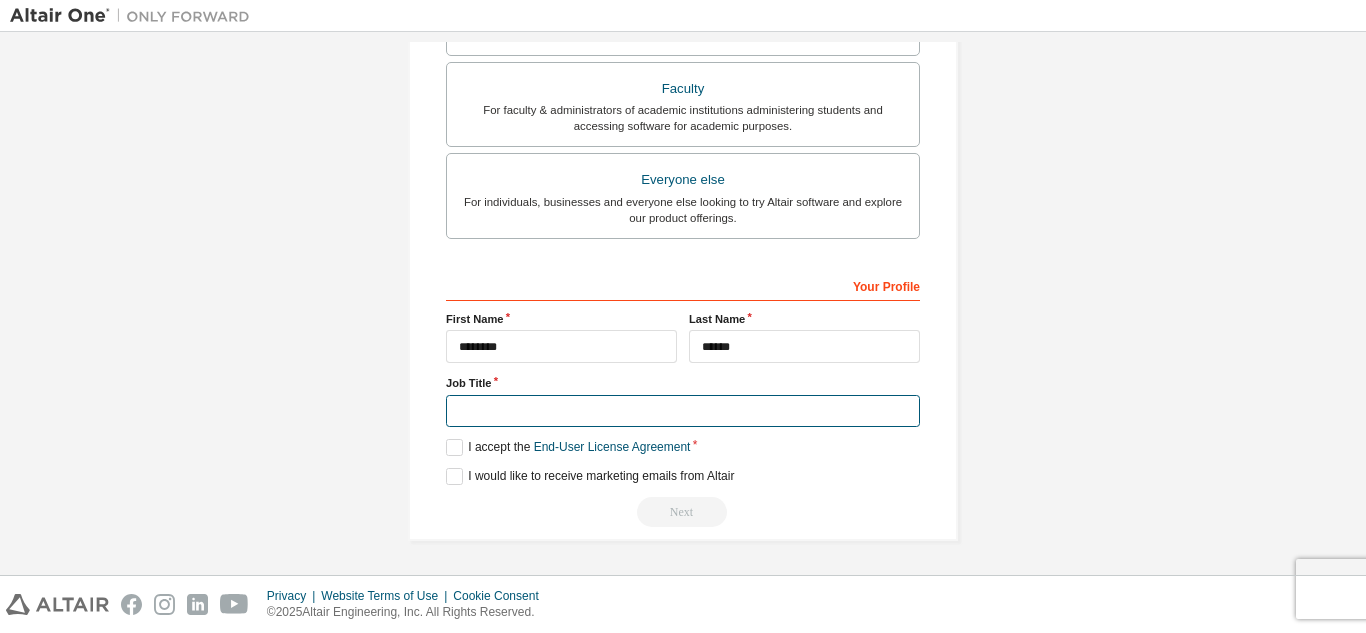 click at bounding box center [683, 411] 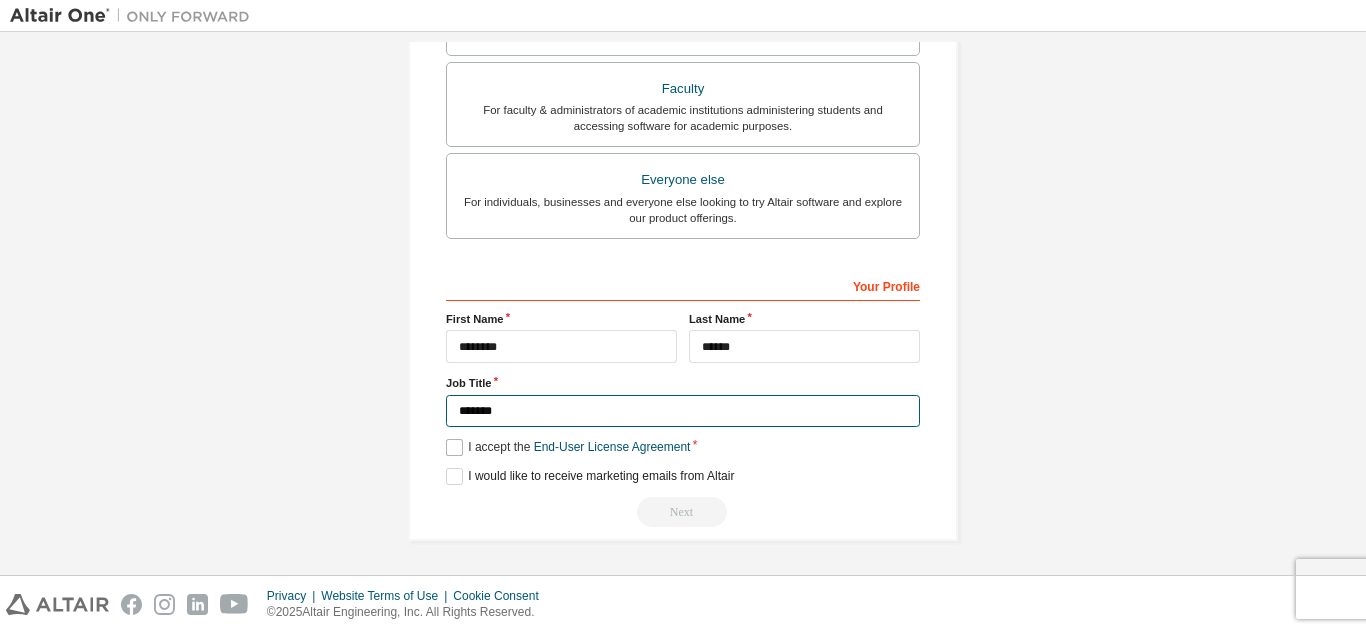 type on "*******" 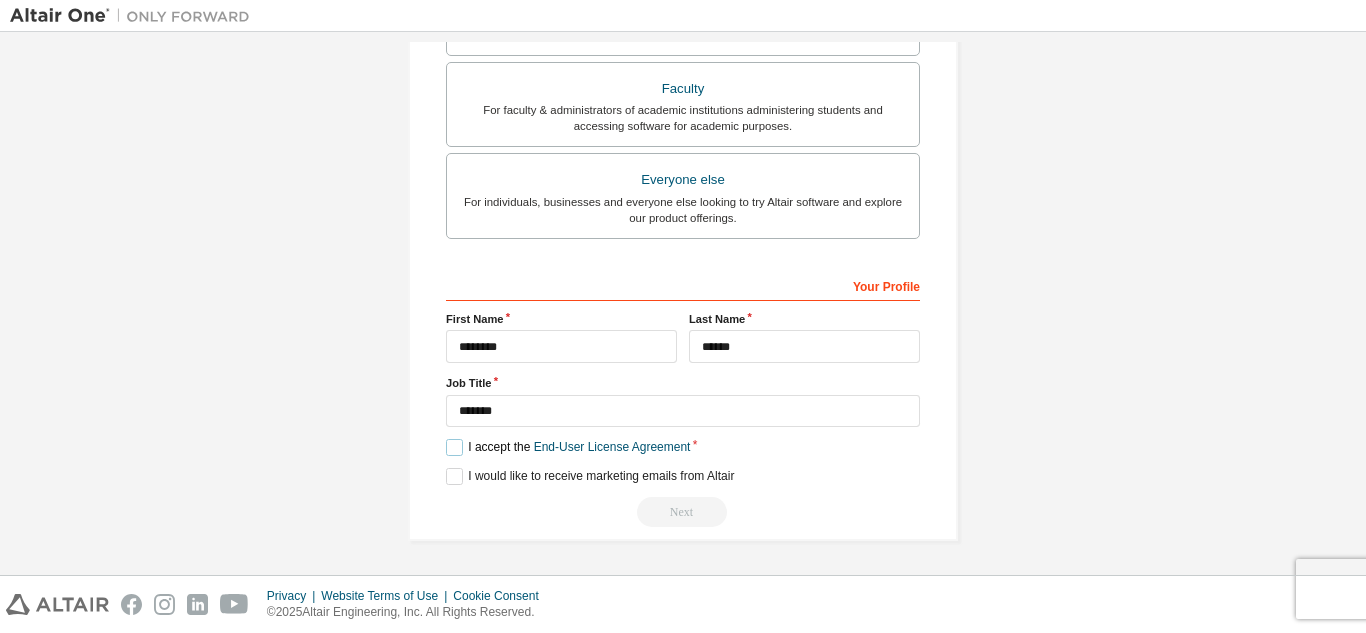 click on "I accept the    End-User License Agreement" at bounding box center [568, 447] 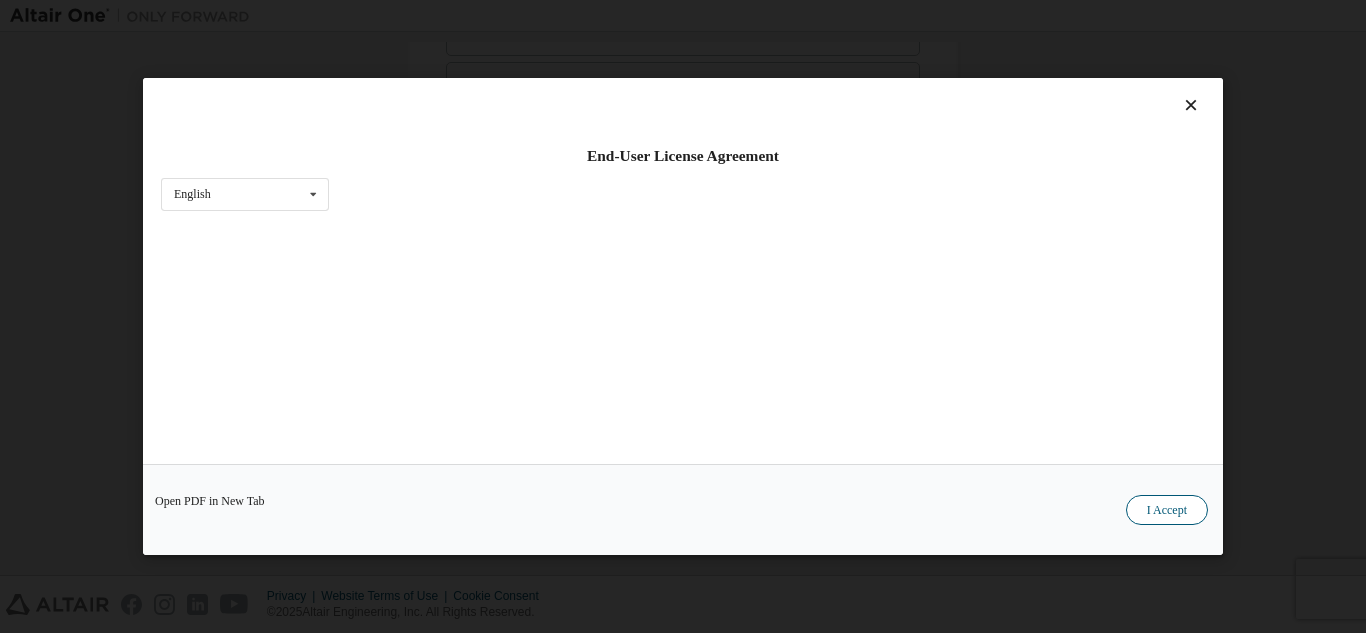 click on "I Accept" at bounding box center (1167, 510) 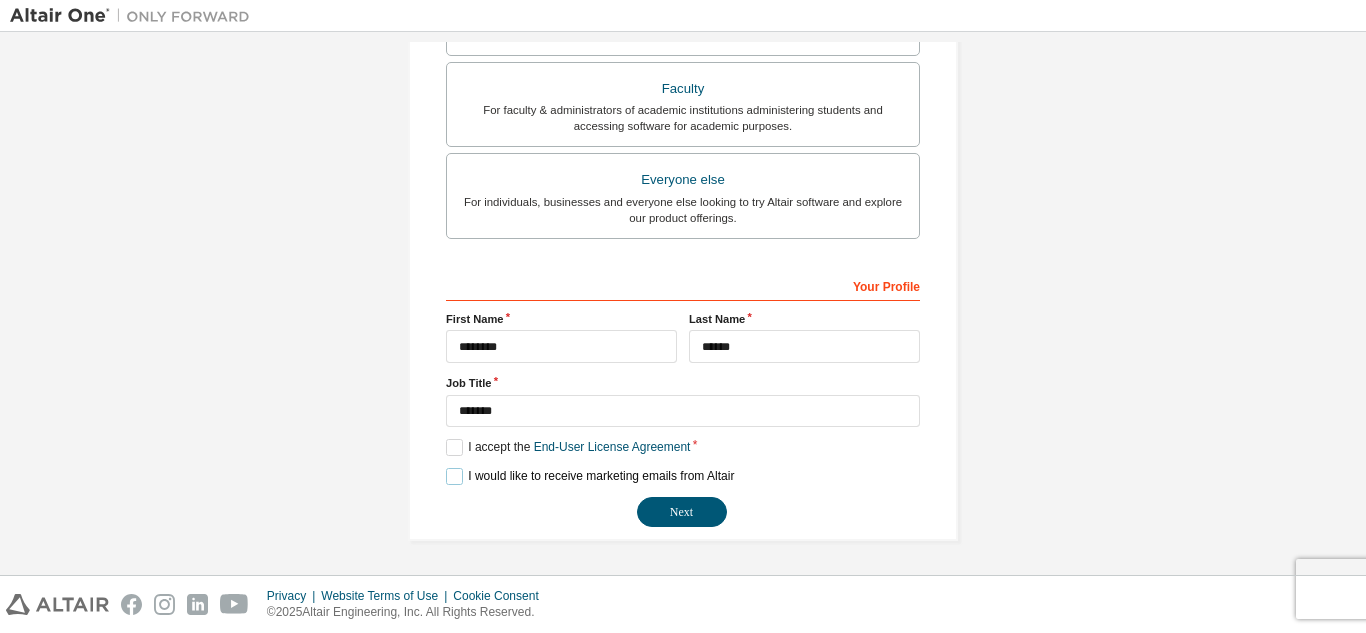 click on "I would like to receive marketing emails from Altair" at bounding box center (590, 476) 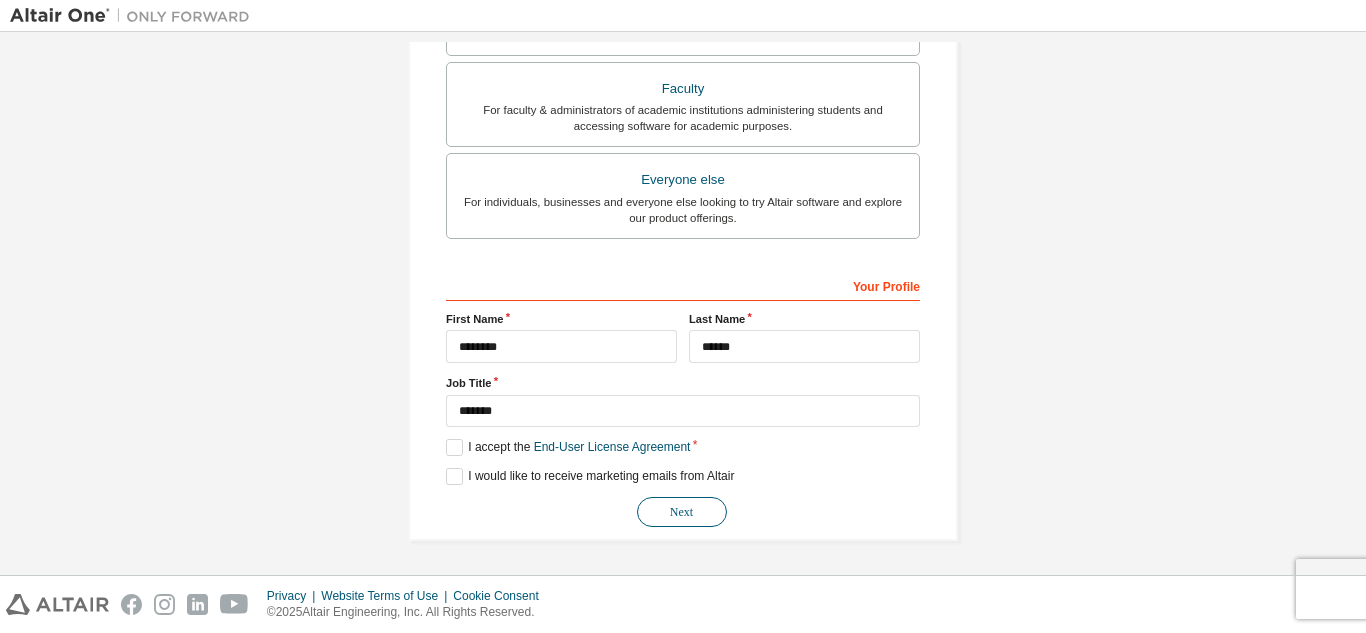 click on "Next" at bounding box center [682, 512] 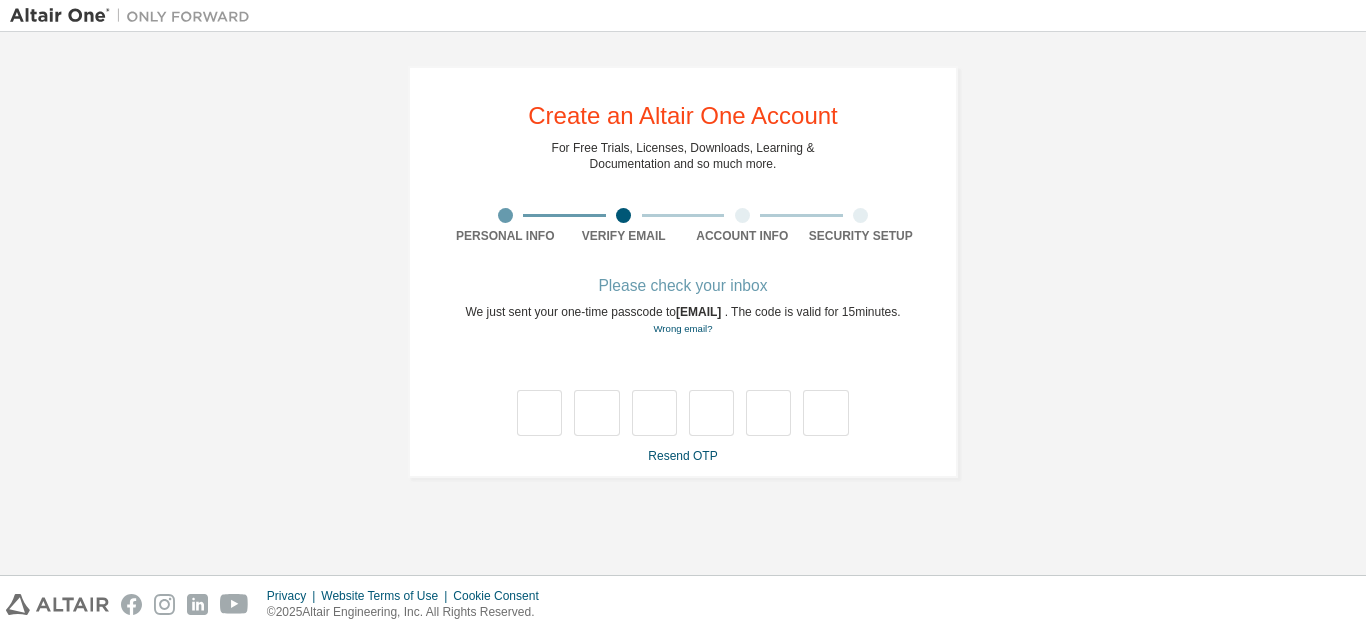 scroll, scrollTop: 0, scrollLeft: 0, axis: both 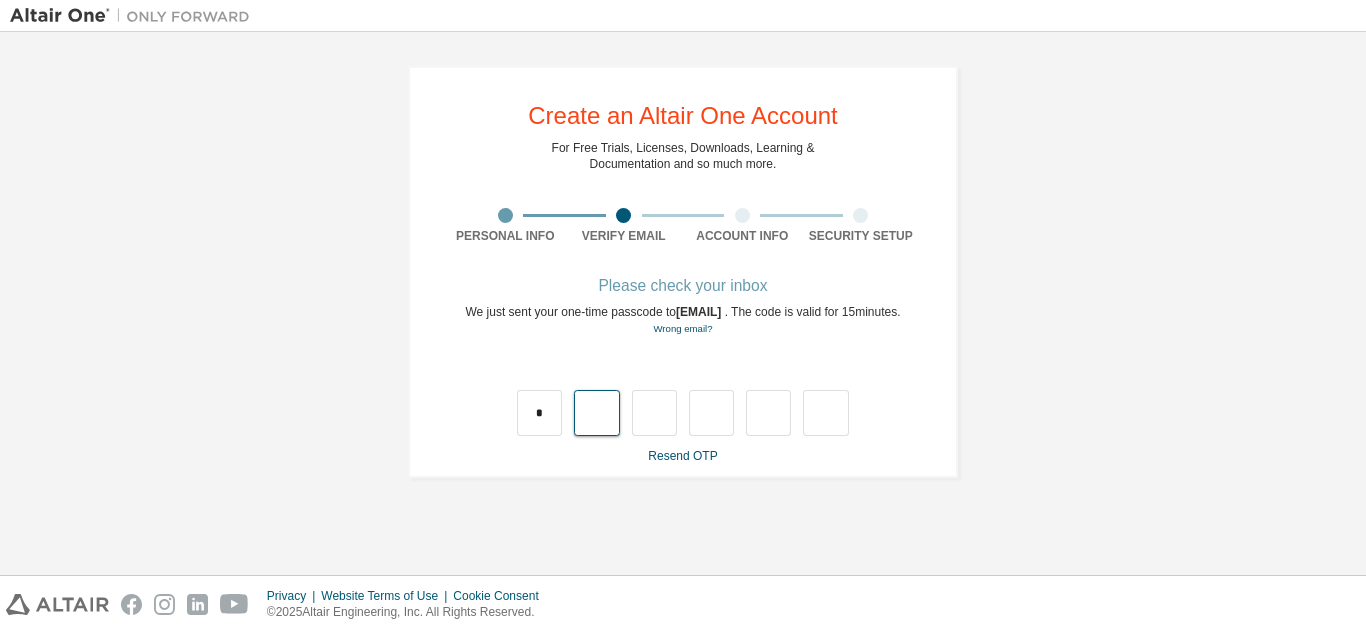 type on "*" 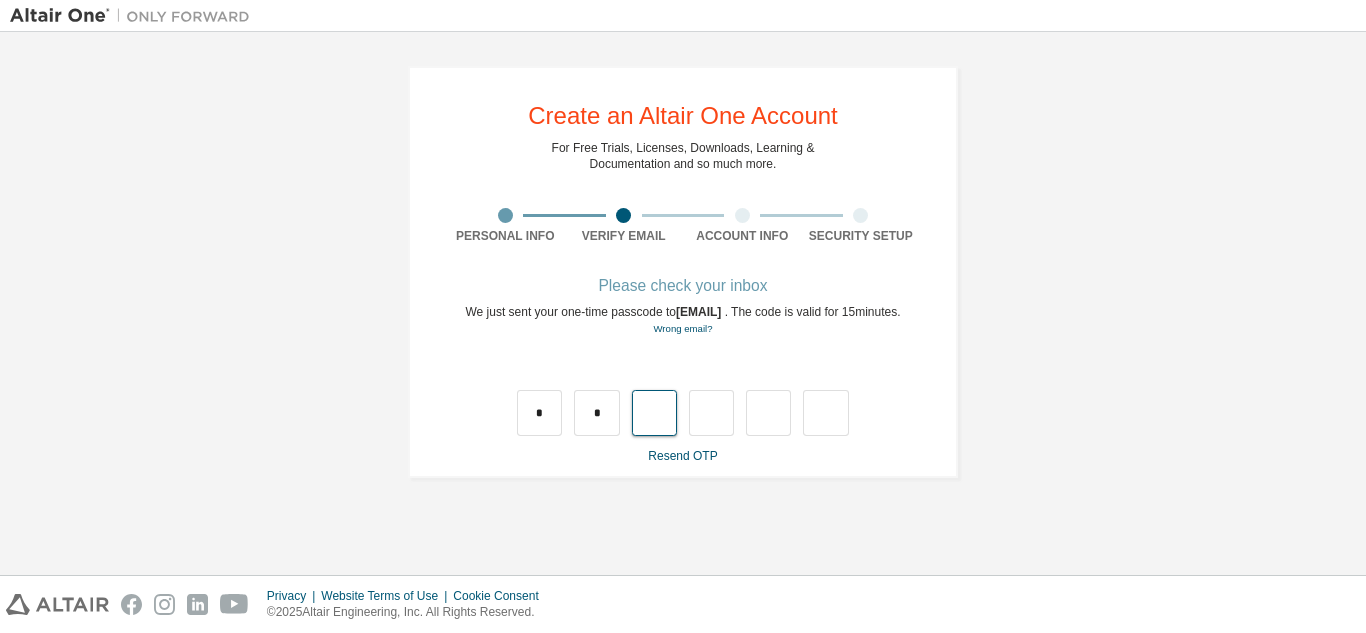 type on "*" 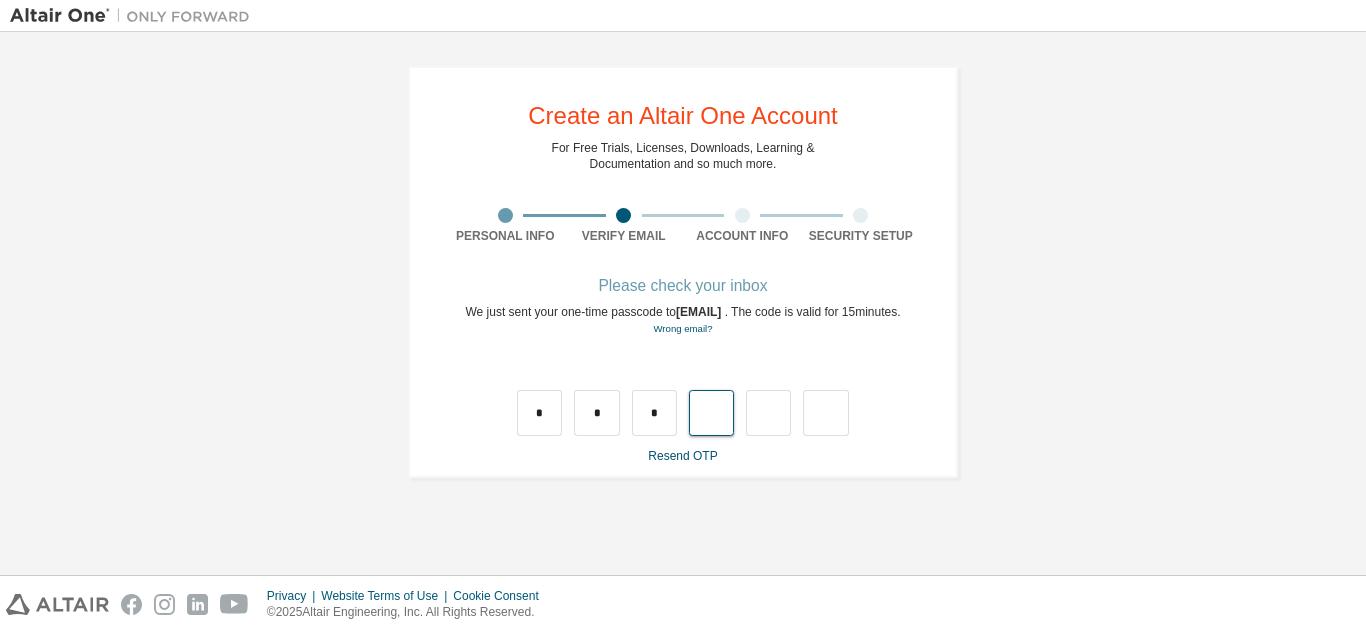 type on "*" 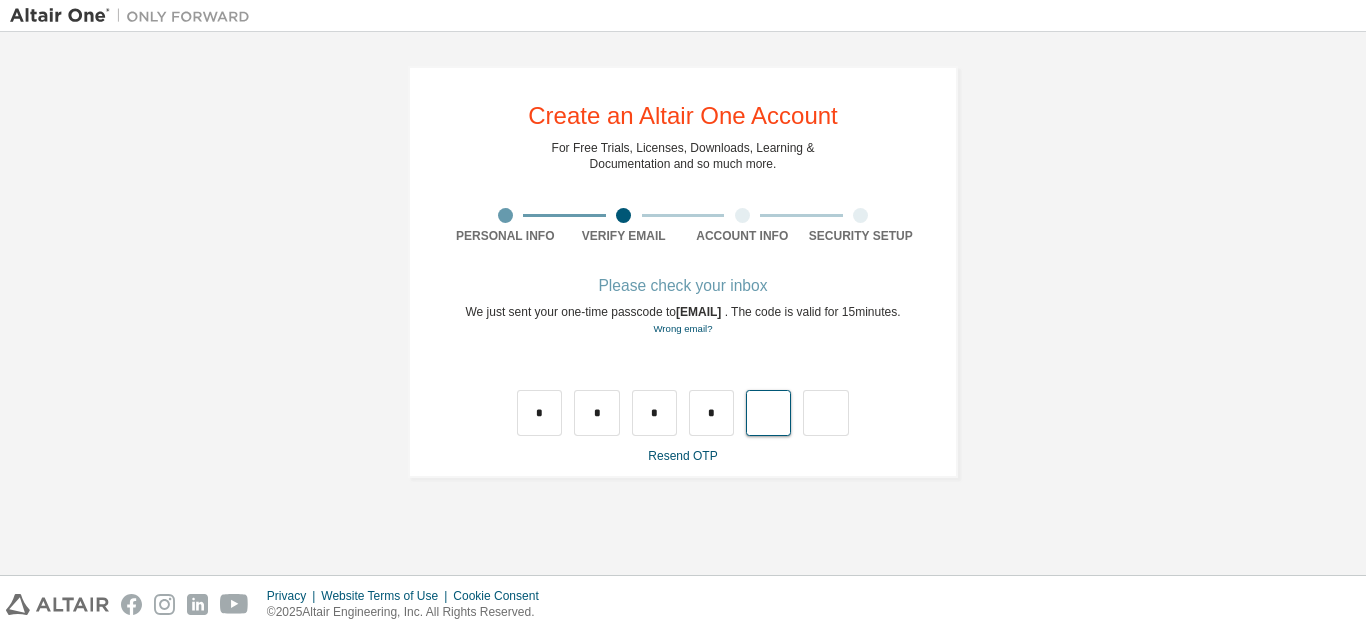 type on "*" 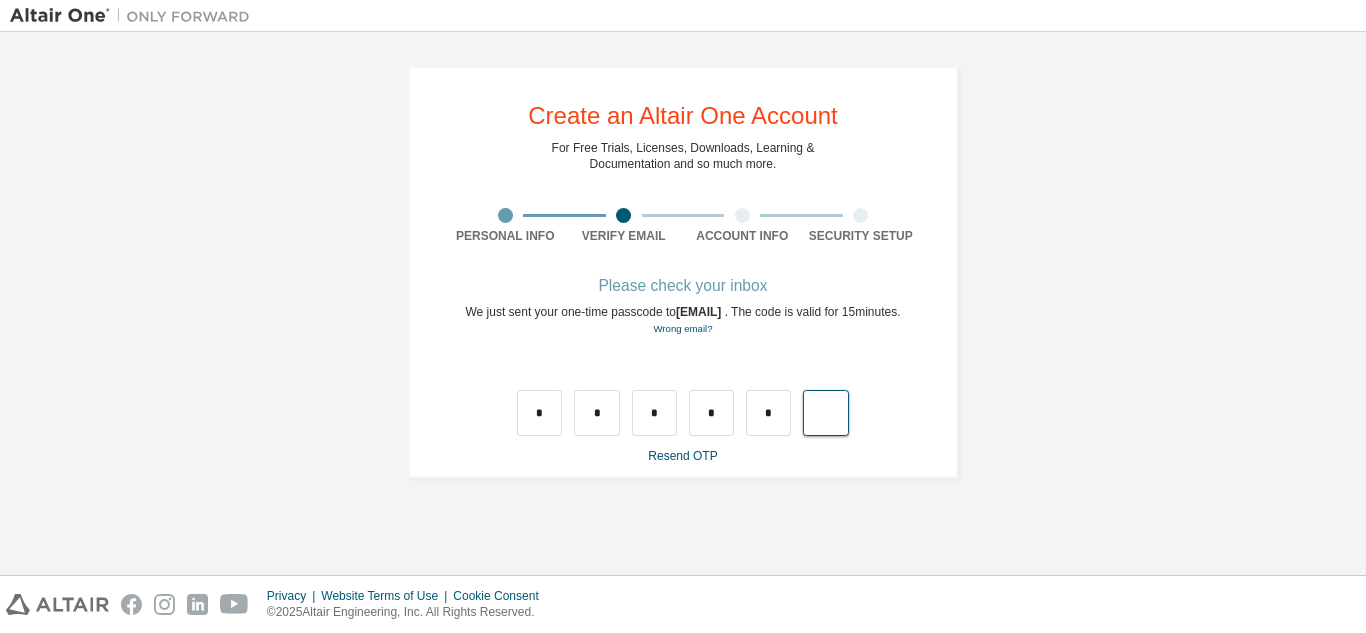 type on "*" 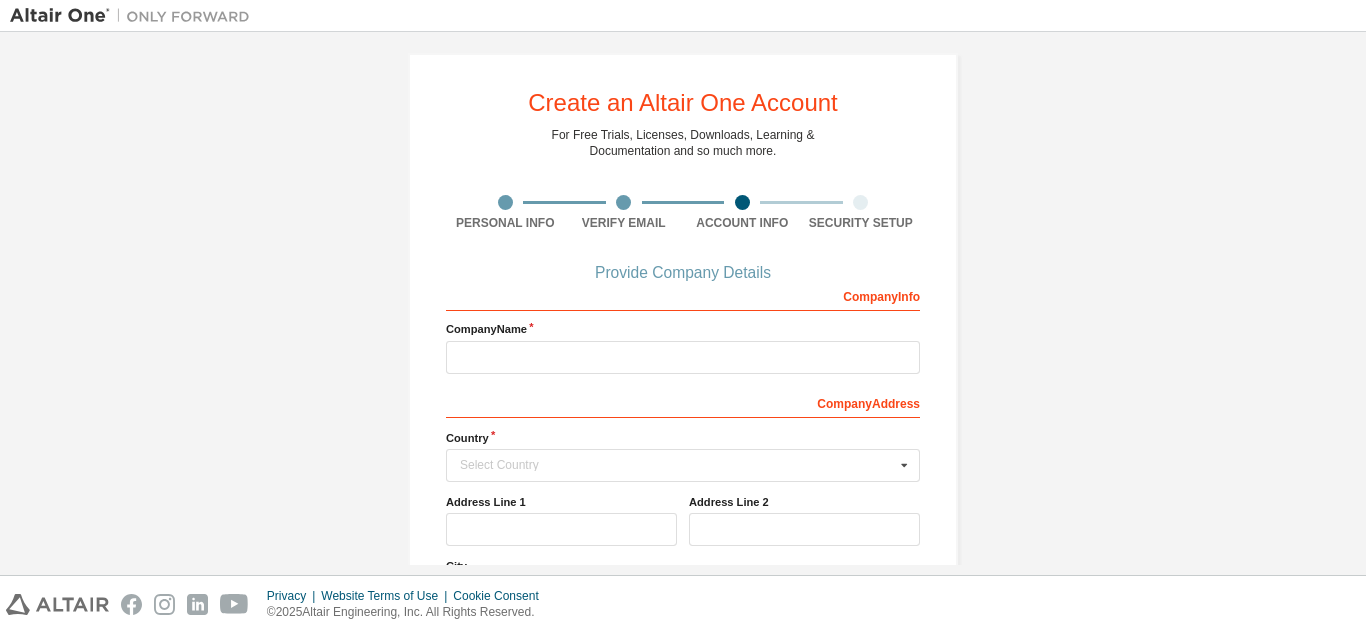 scroll, scrollTop: 0, scrollLeft: 0, axis: both 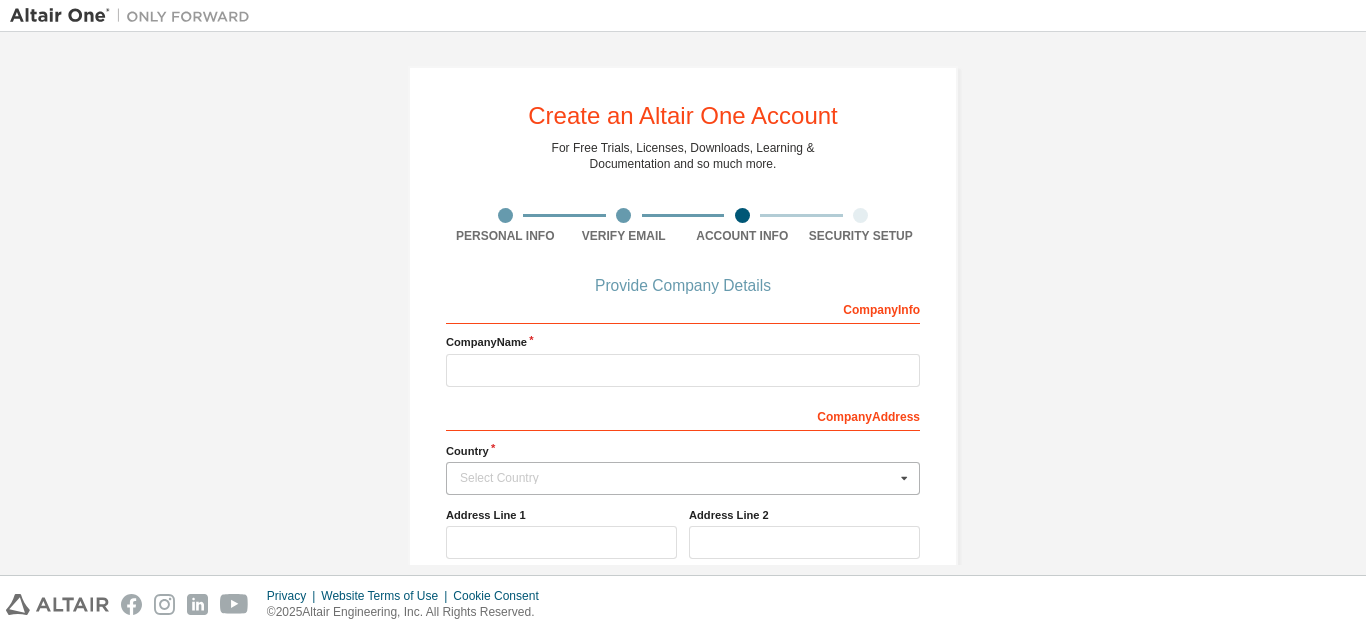 click at bounding box center (904, 478) 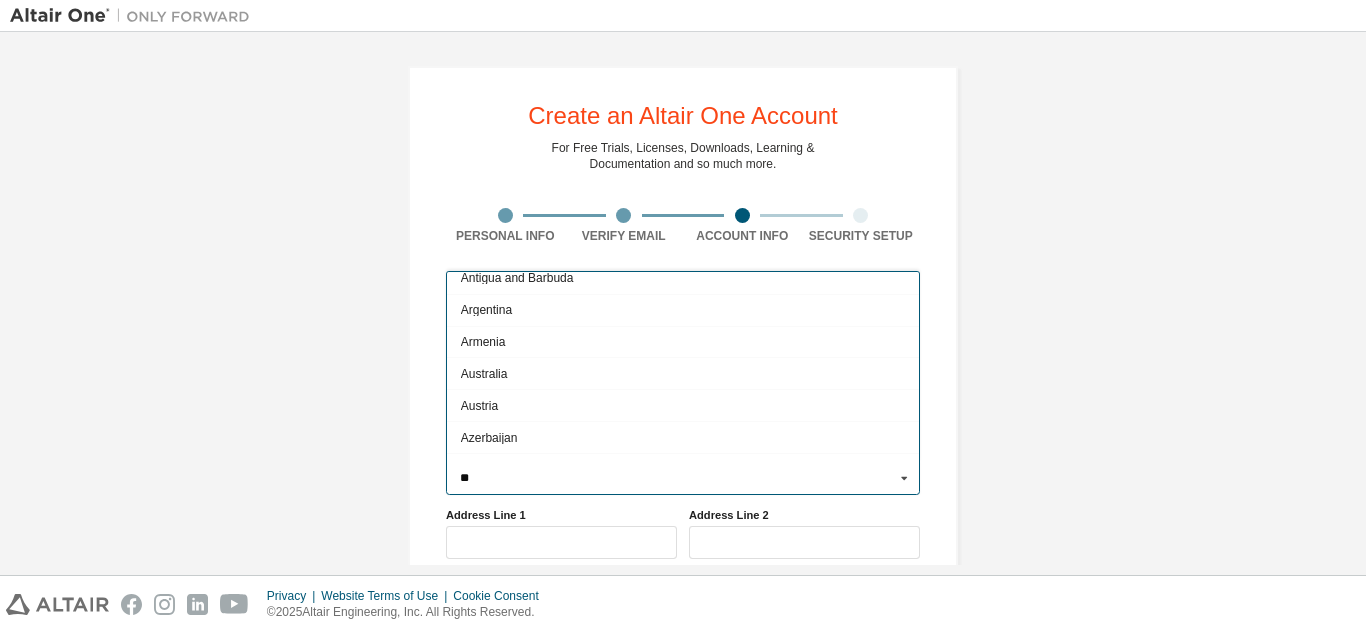 scroll, scrollTop: 0, scrollLeft: 0, axis: both 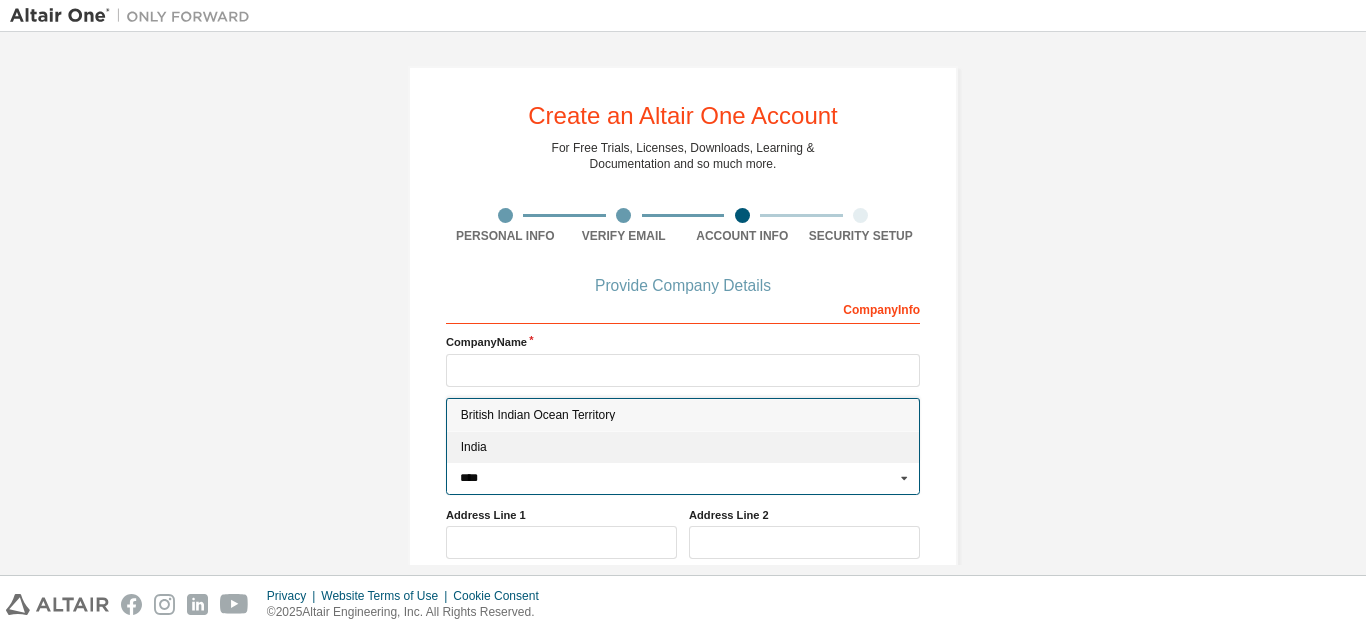 type on "****" 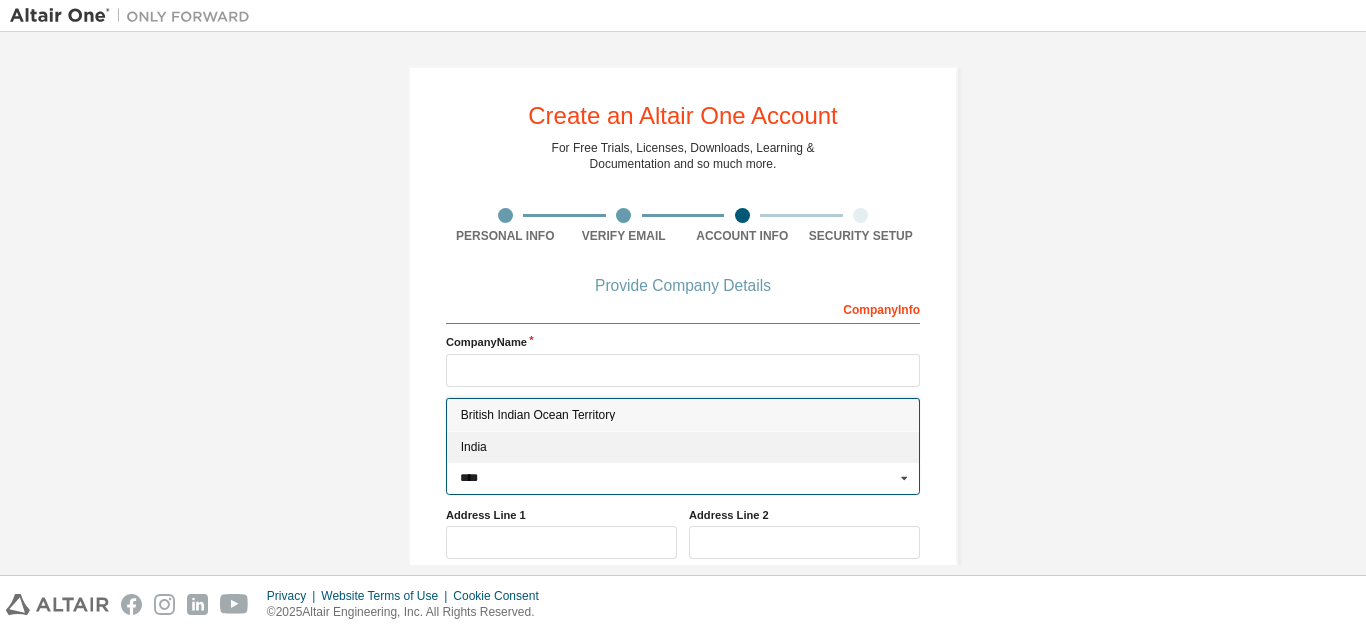 click on "India" at bounding box center (683, 448) 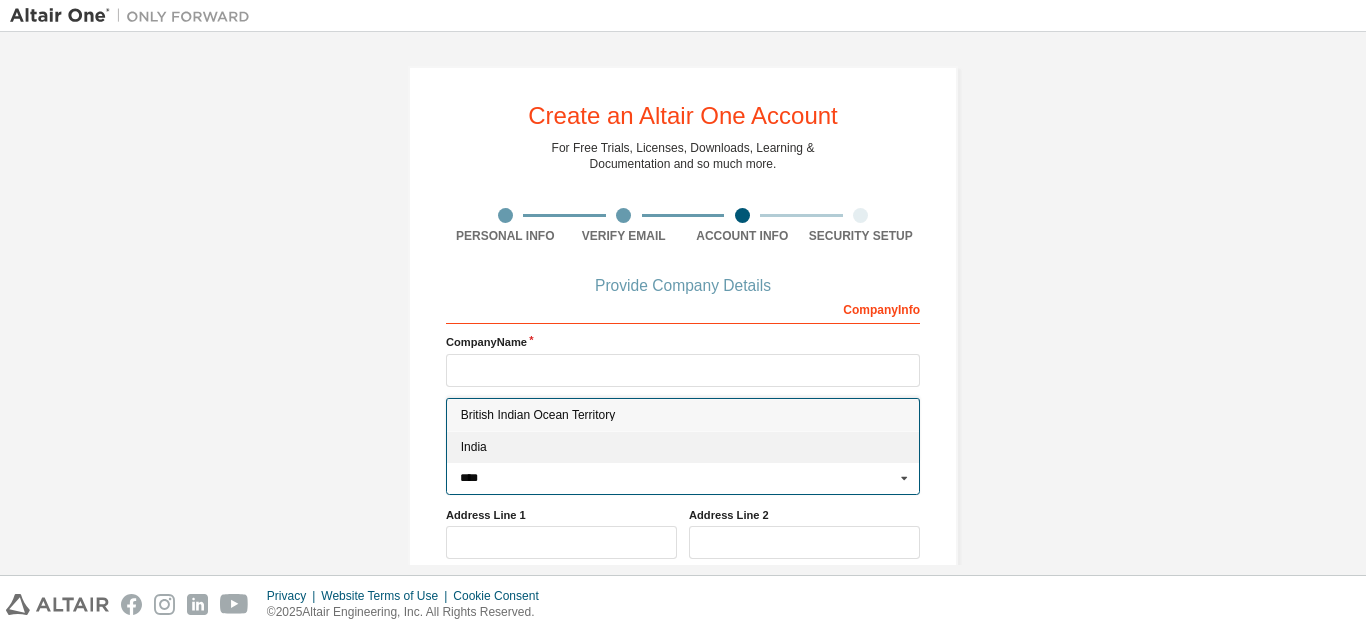 type on "***" 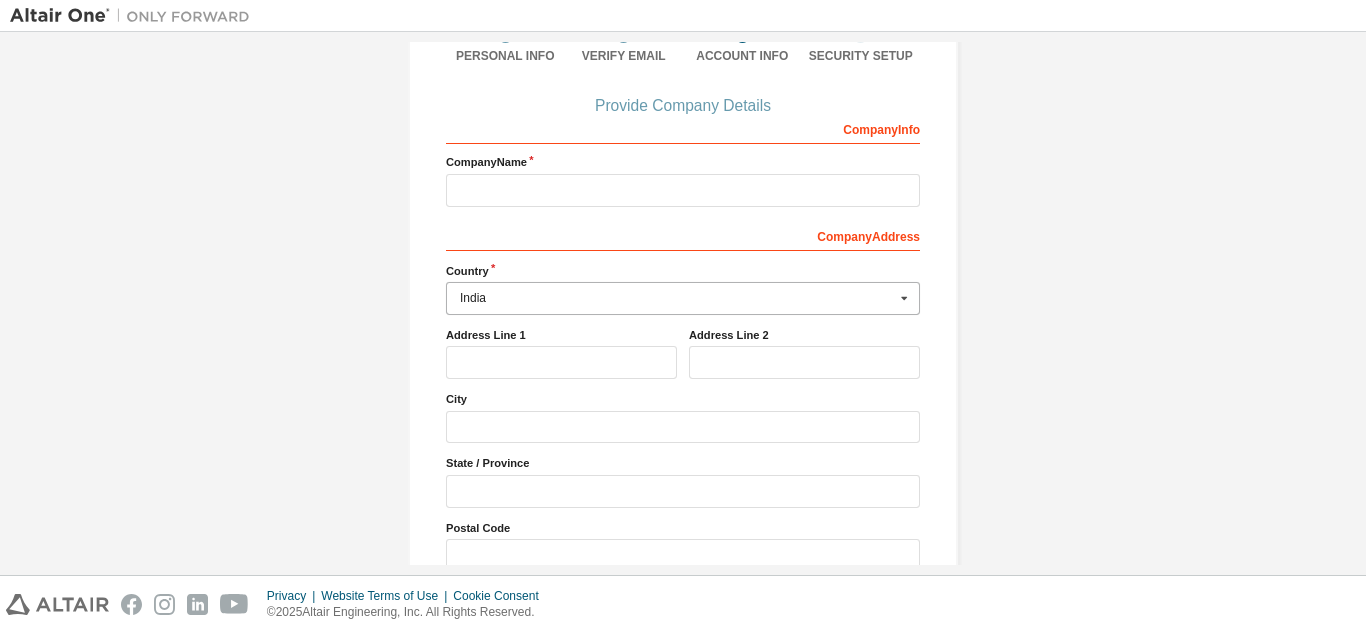 scroll, scrollTop: 181, scrollLeft: 0, axis: vertical 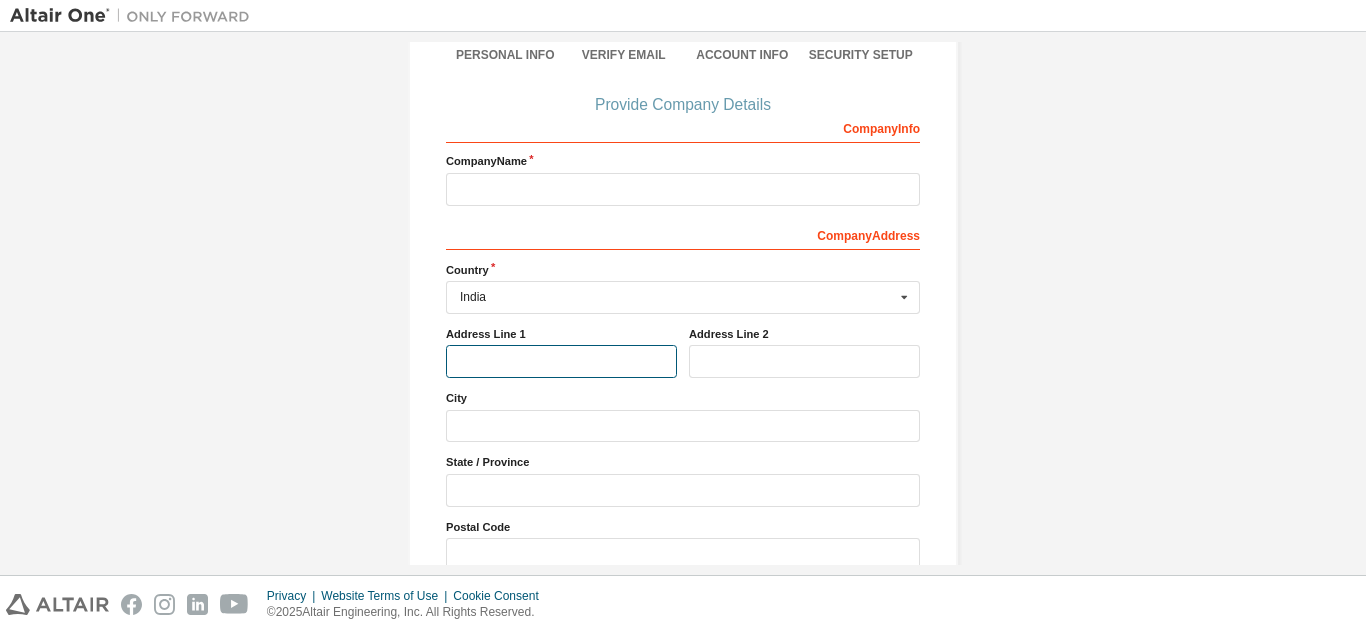 click at bounding box center (561, 361) 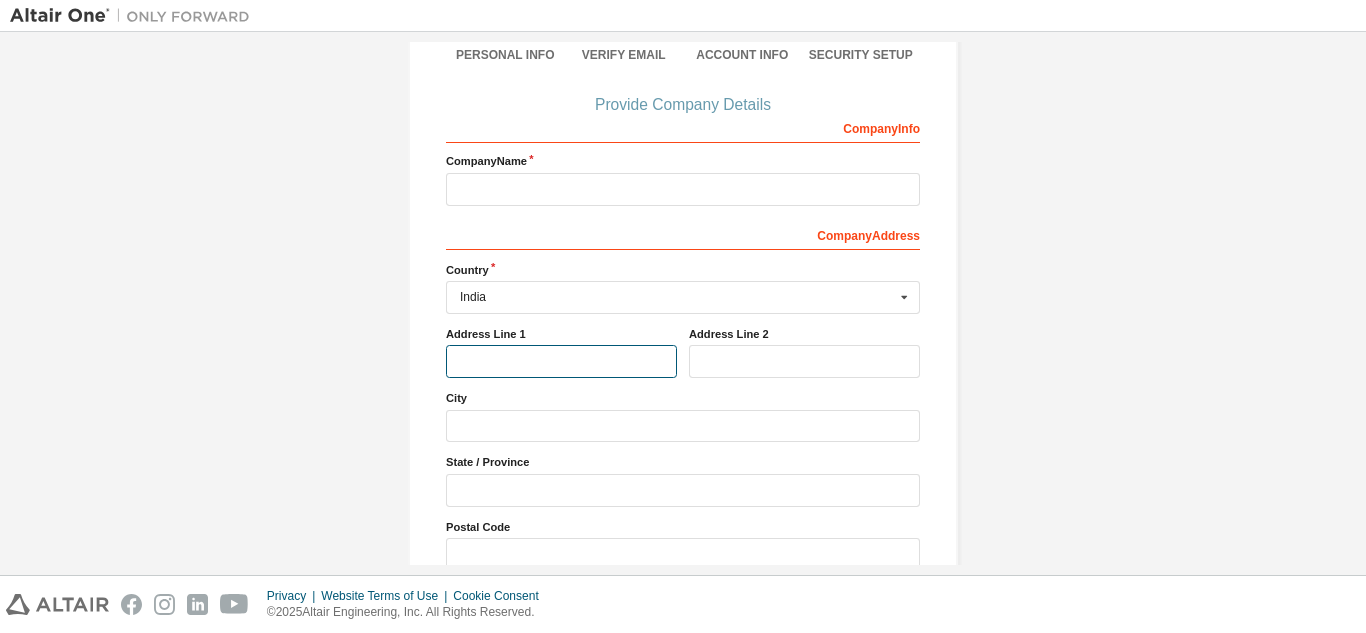 click at bounding box center (561, 361) 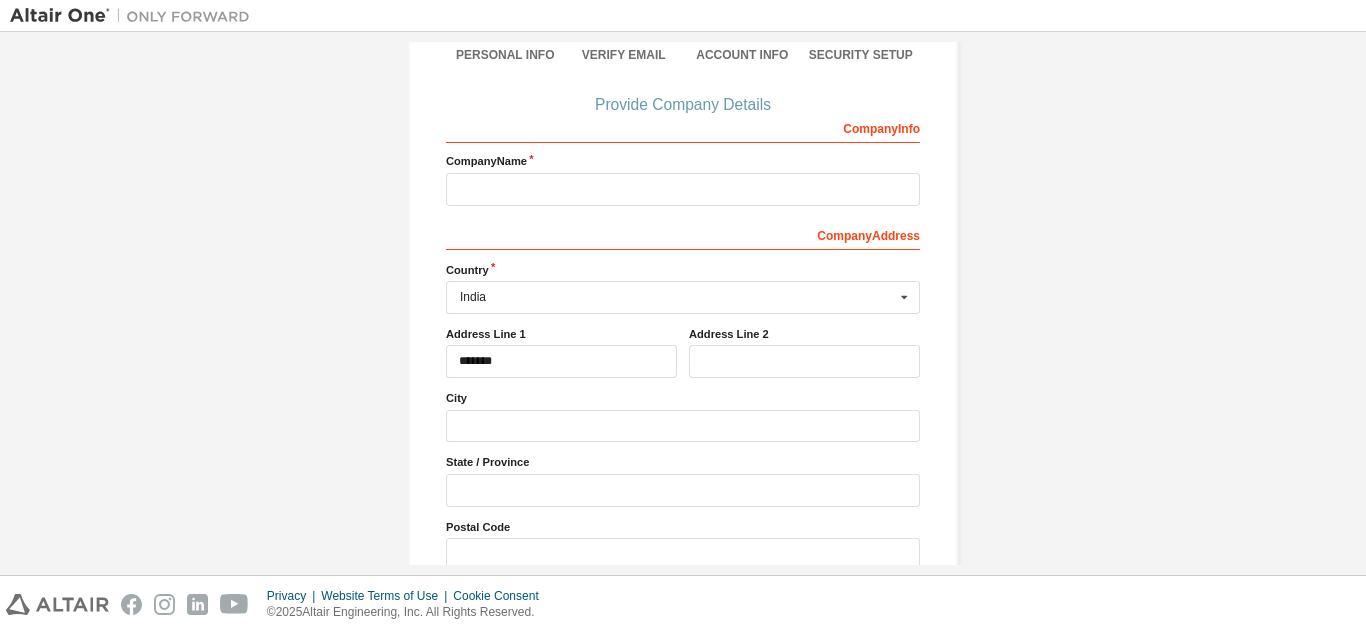 type on "***" 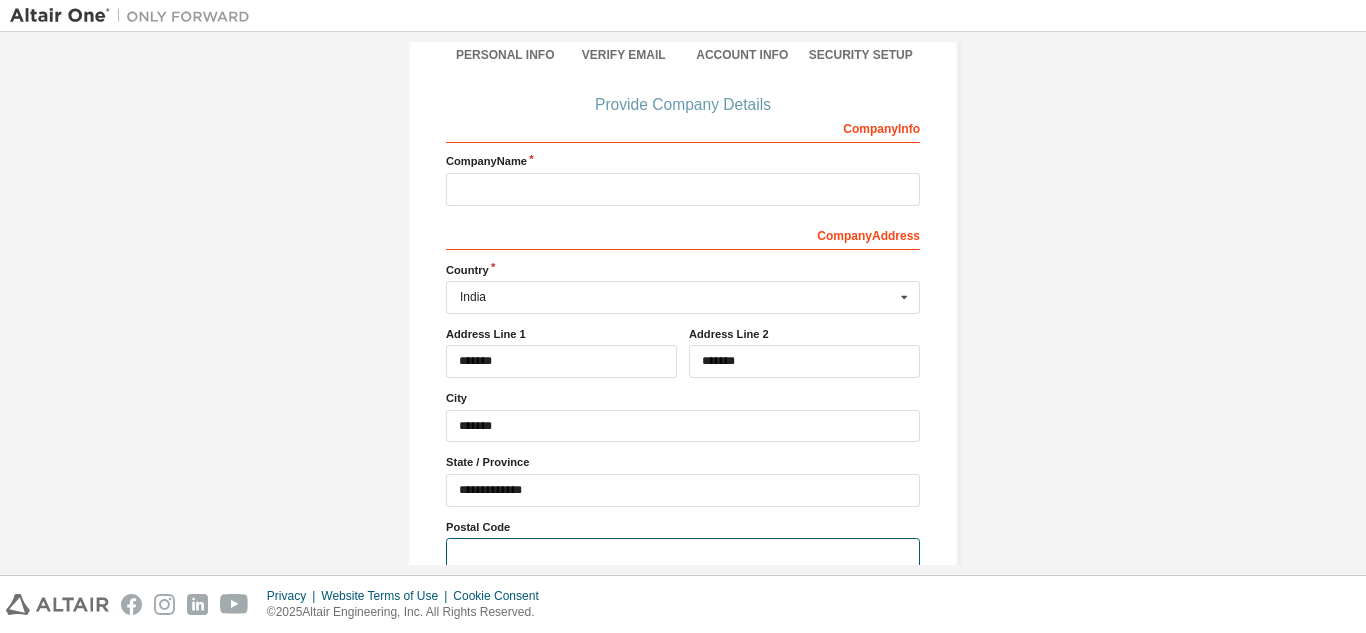 type on "******" 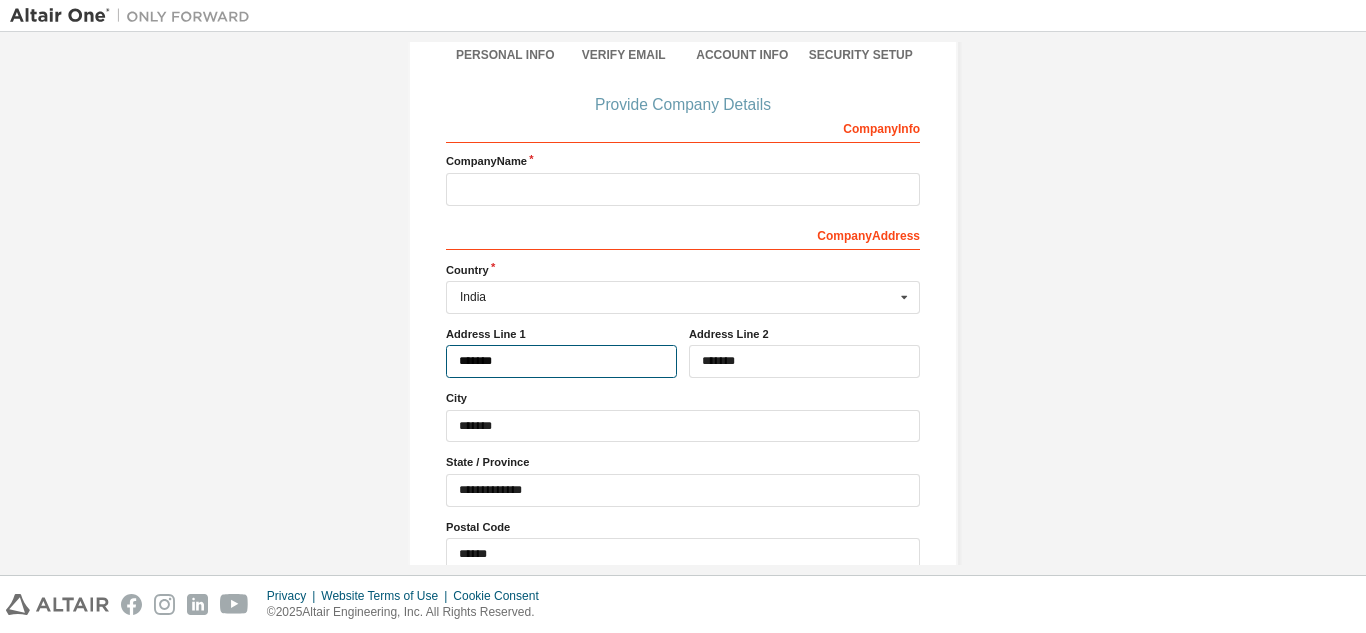 type on "***" 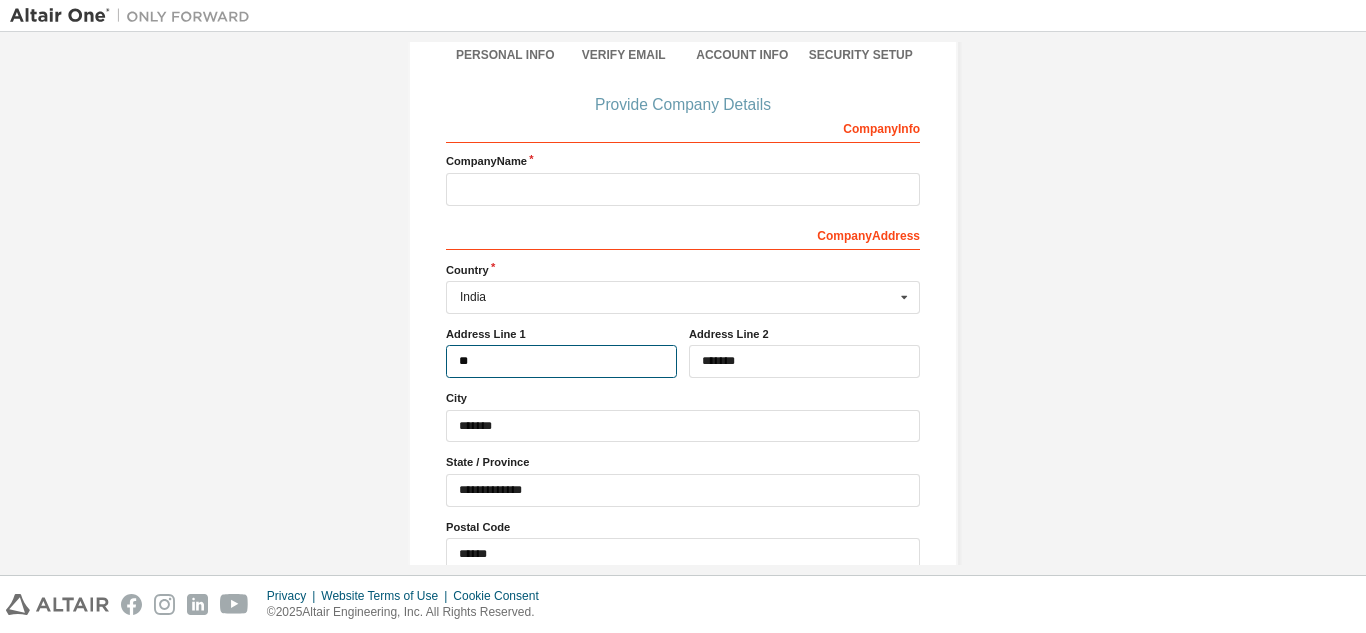 type on "*" 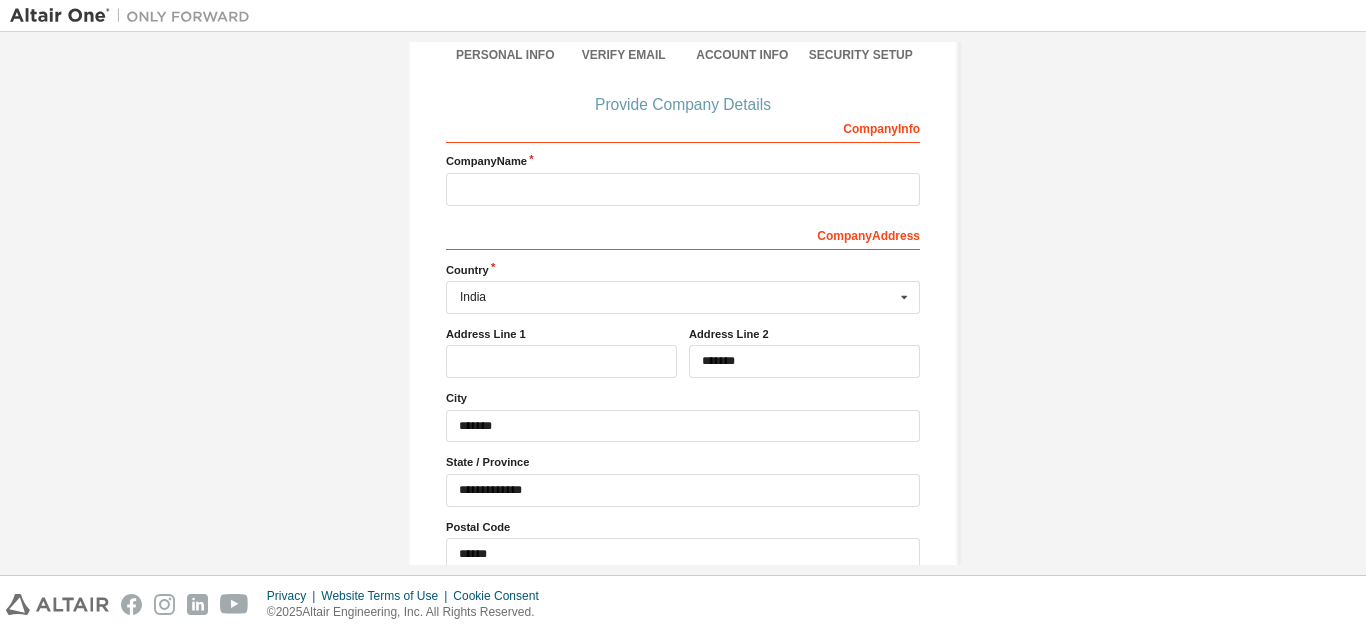 click on "Address Line 1" at bounding box center [561, 334] 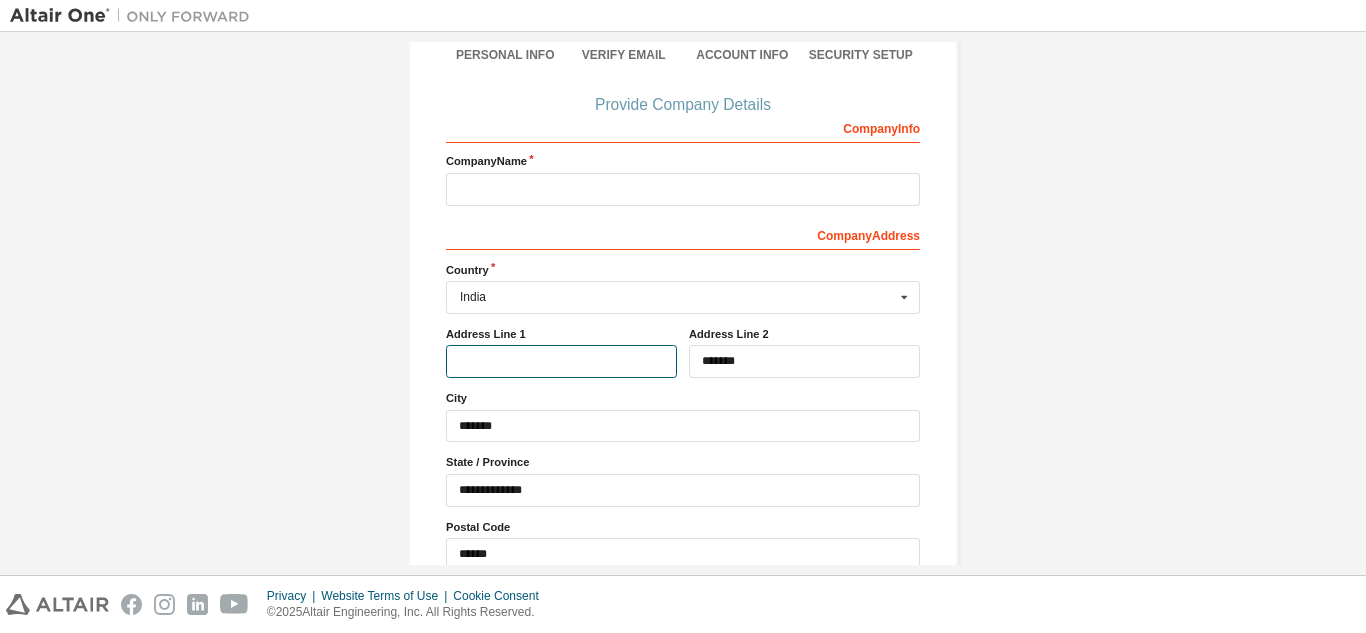 click at bounding box center (561, 361) 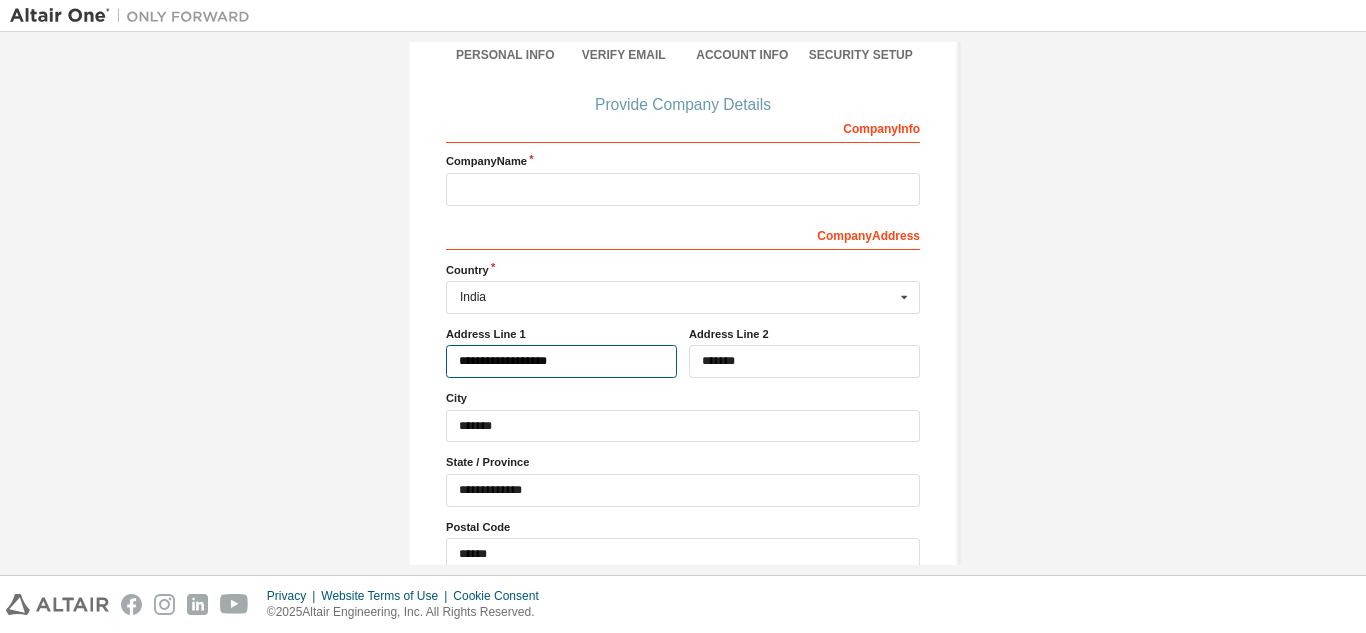scroll, scrollTop: 281, scrollLeft: 0, axis: vertical 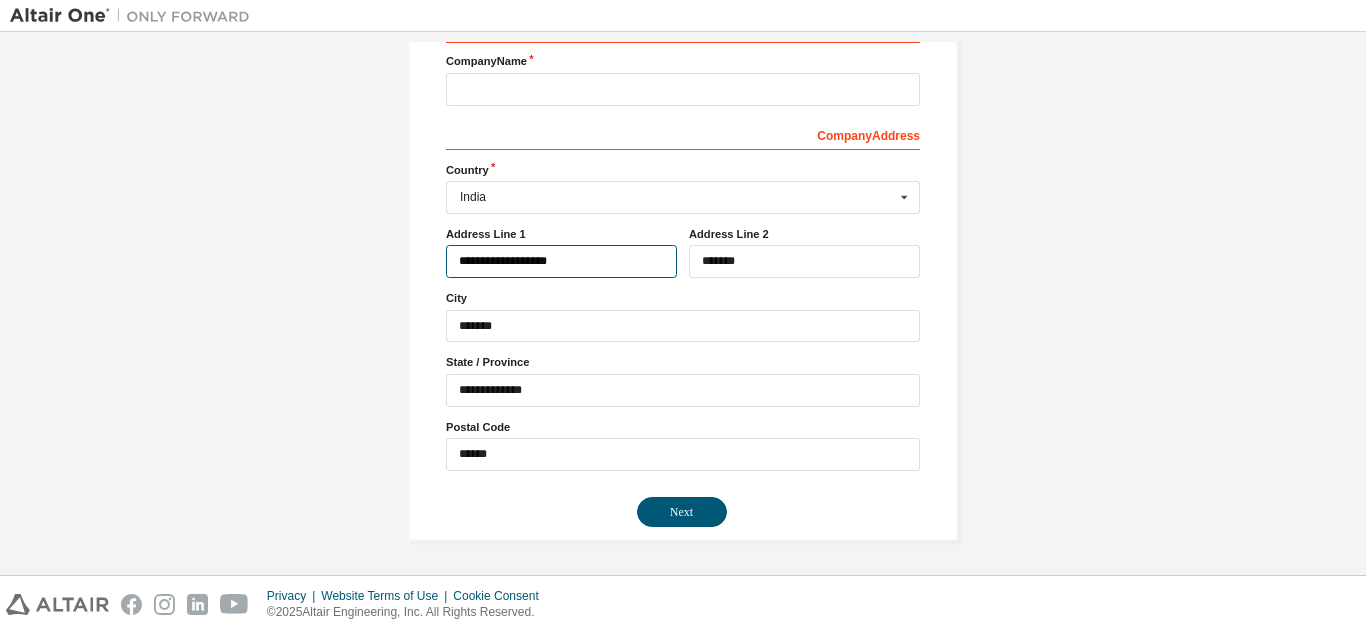 type on "**********" 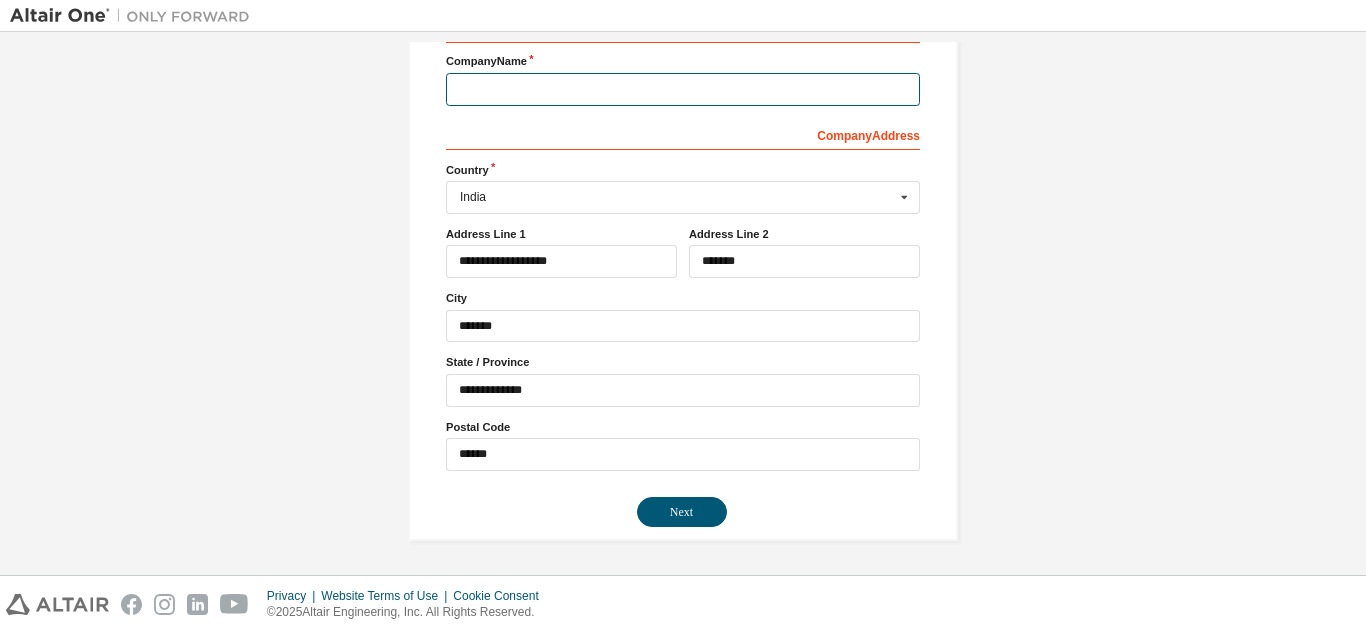 click at bounding box center (683, 89) 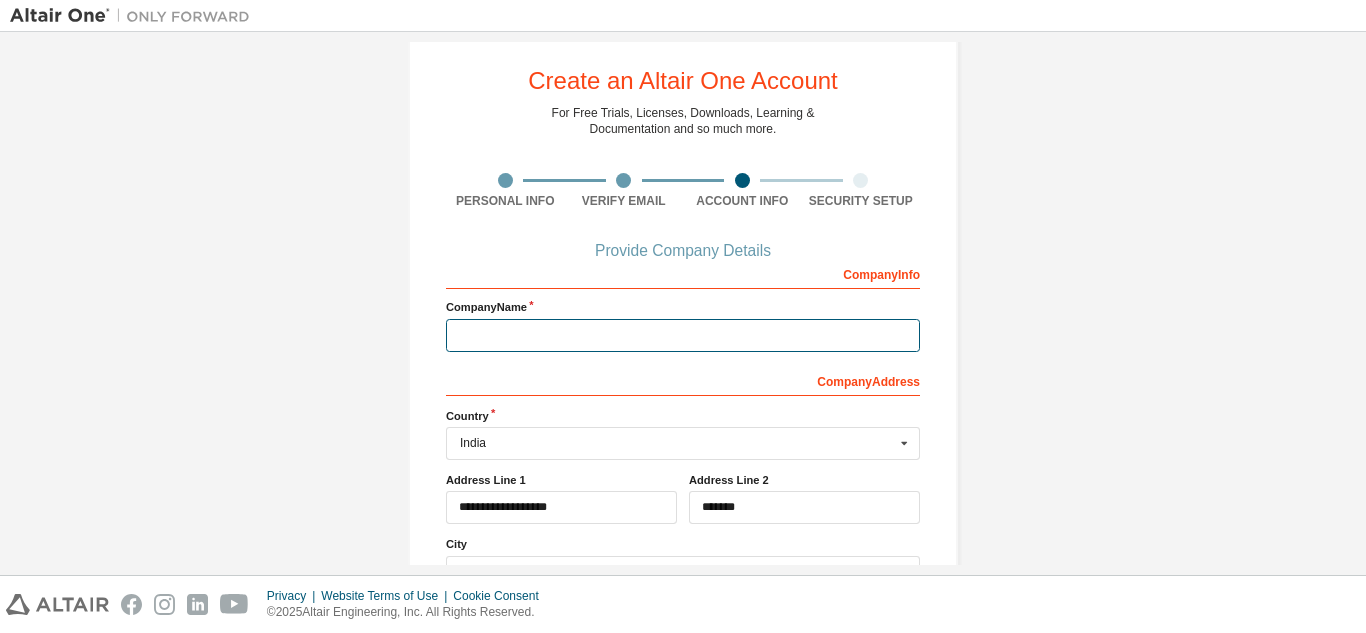 scroll, scrollTop: 0, scrollLeft: 0, axis: both 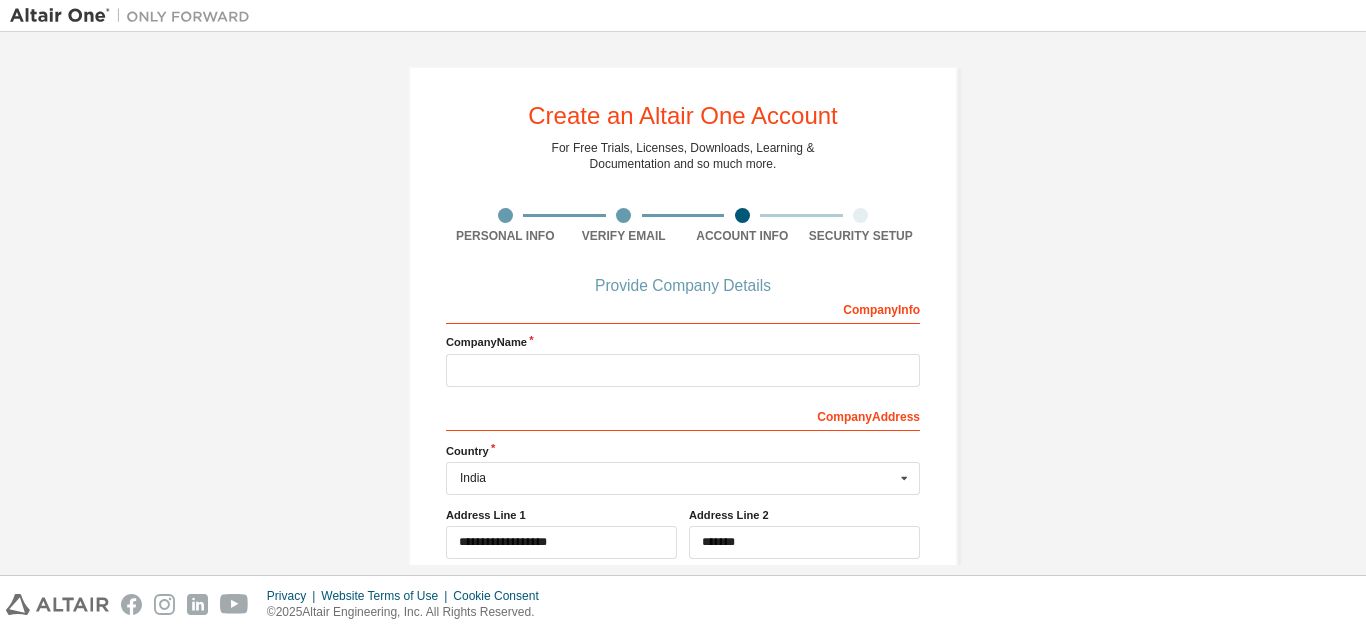 click on "Create an Altair One Account For Free Trials, Licenses, Downloads, Learning & Documentation and so much more. Personal Info Verify Email Account Info Security Setup Provide Company Details Company Info Company Name Company Address *** Country [COUNTRY] Afghanistan Åland Islands Albania Algeria American Samoa Andorra Angola Anguilla Antarctica Antigua and Barbuda Argentina Armenia Aruba Australia Austria Azerbaijan Bahamas Bahrain Bangladesh Barbados Belgium Belize Benin Bermuda Bhutan Bolivia (Plurinational State of) Bonaire, Sint Eustatius and Saba Bosnia and Herzegovina Botswana Bouvet Island Brazil British Indian Ocean Territory Brunei Darussalam Bulgaria Burkina Faso Burundi Cabo Verde Cambodia Cameroon Canada Cayman Islands Central African Republic Chad Chile China Christmas Island Cocos (Keeling) Islands Colombia Comoros Congo Congo (Democratic Republic of the) Cook Islands Costa Rica Côte d'Ivoire Croatia Curaçao Cyprus Czech Republic Denmark Djibouti Dominica Dominican Republic Ecuador Egypt Fiji" at bounding box center (683, 444) 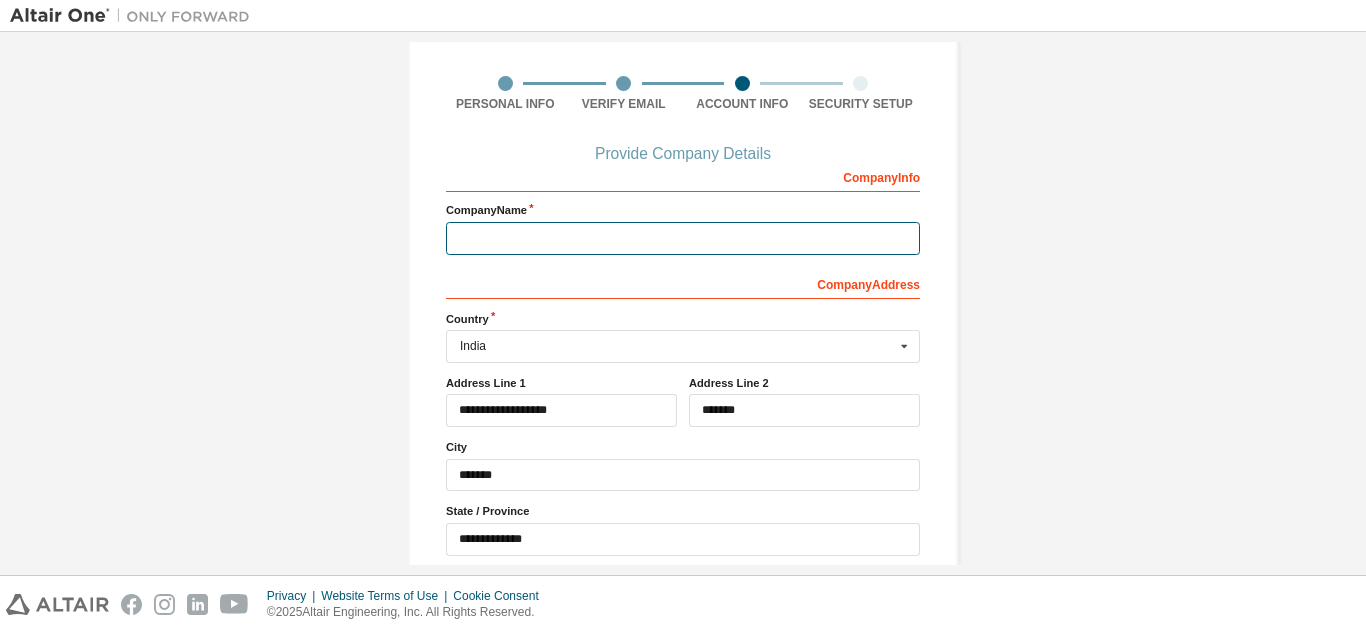 click at bounding box center (683, 238) 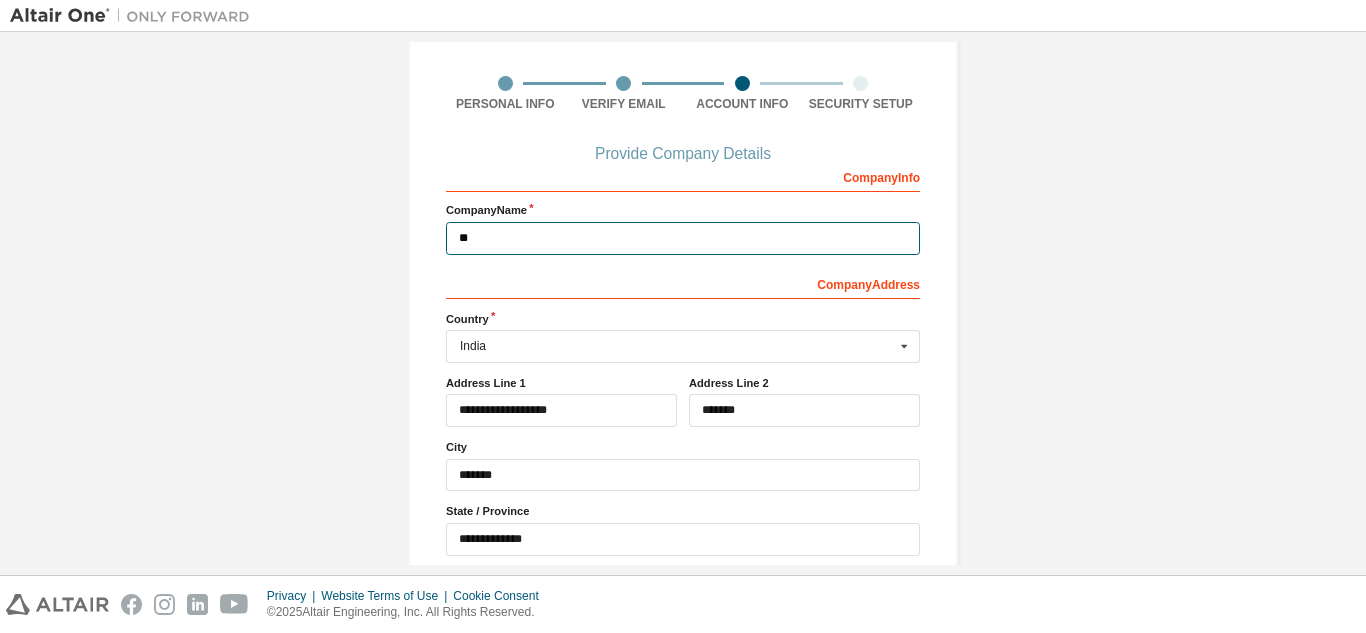 type on "**" 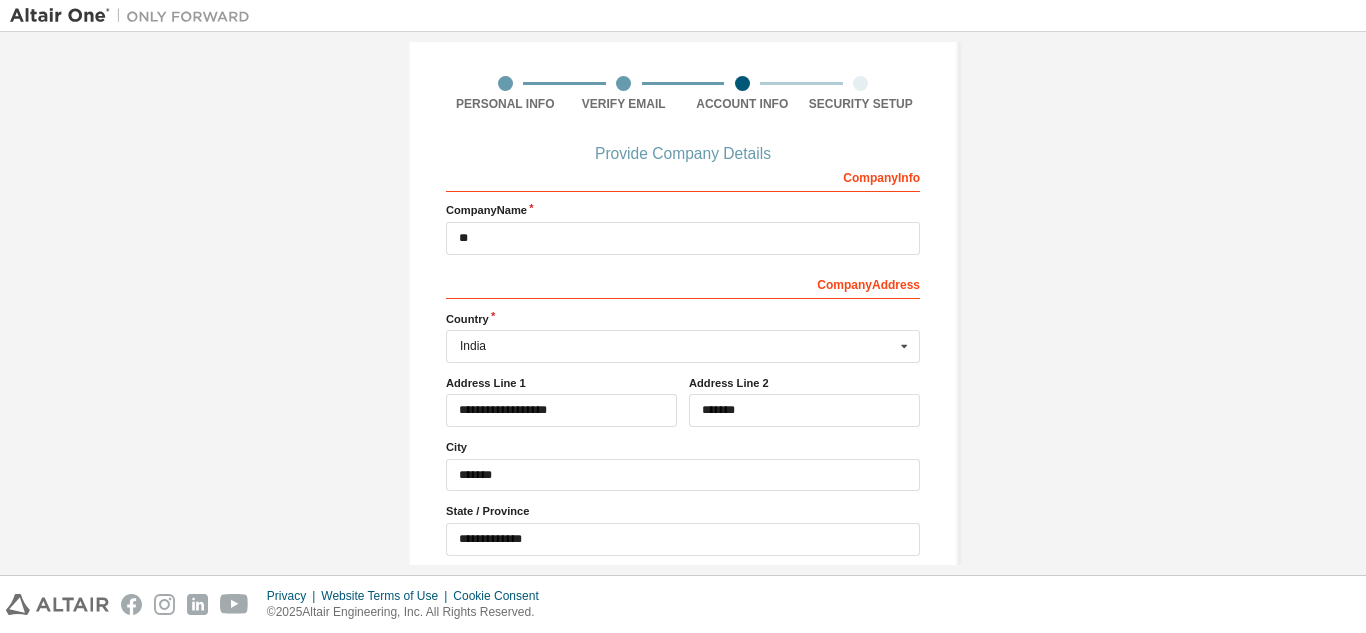 click on "Address Line 1" at bounding box center [561, 383] 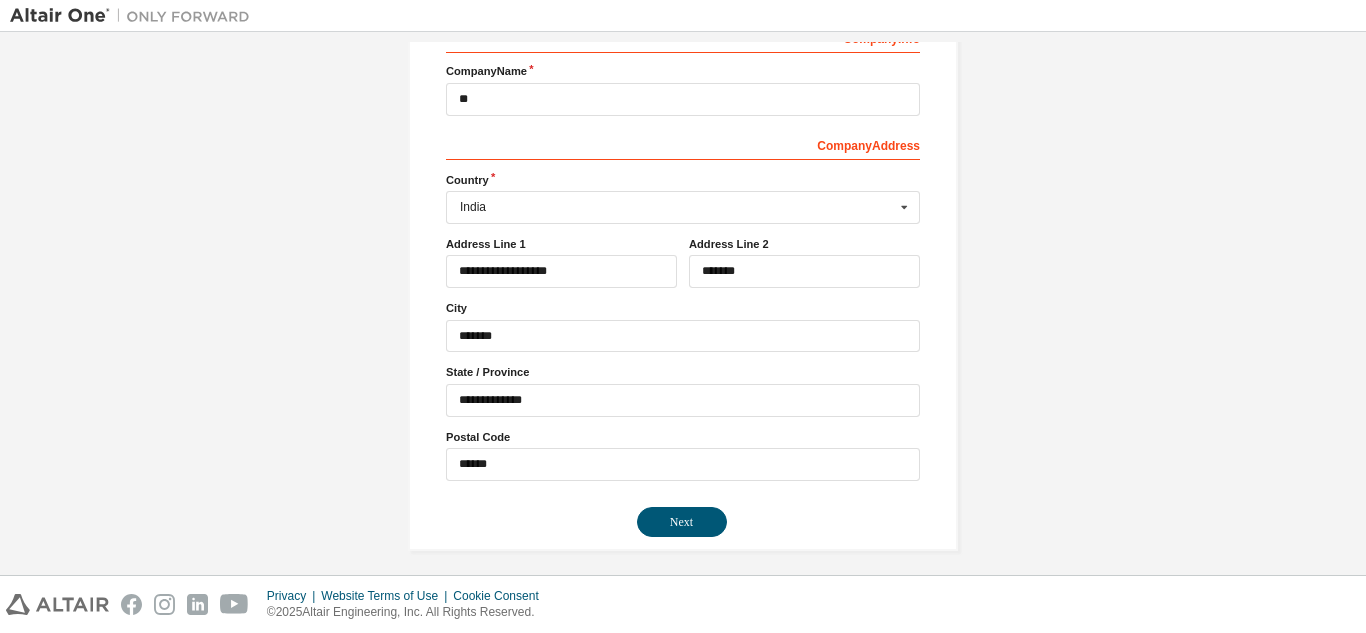 scroll, scrollTop: 281, scrollLeft: 0, axis: vertical 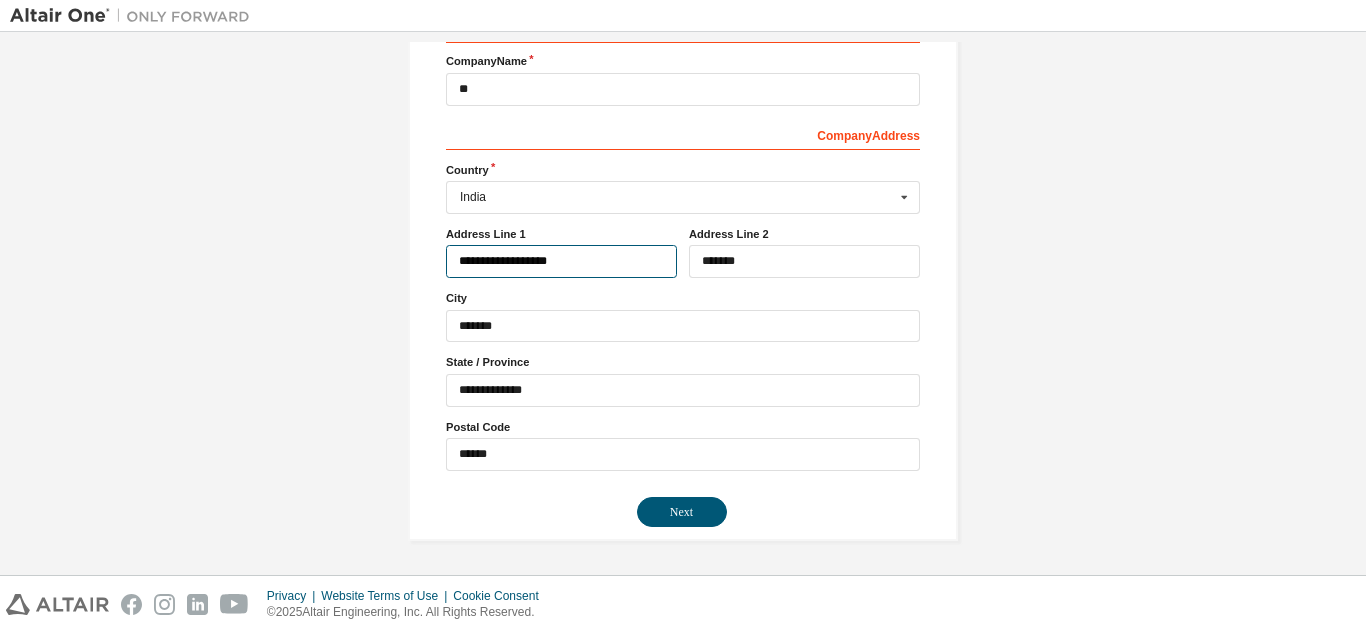 click on "**********" at bounding box center (561, 261) 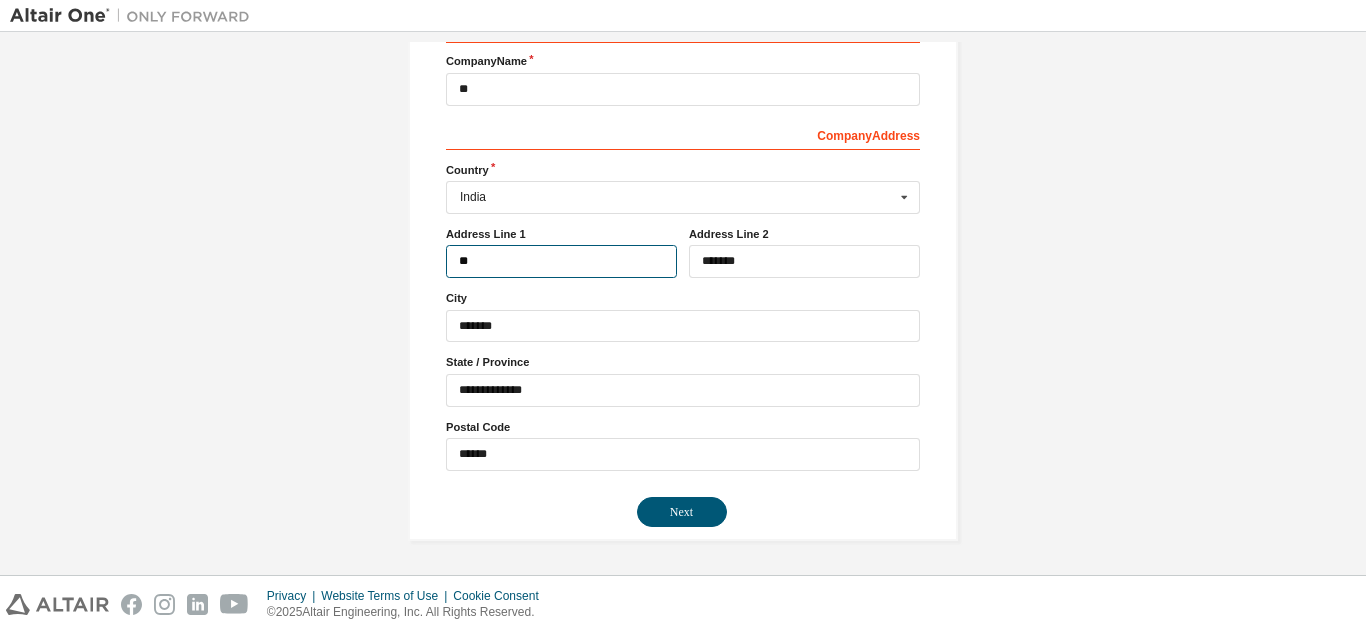 type on "*" 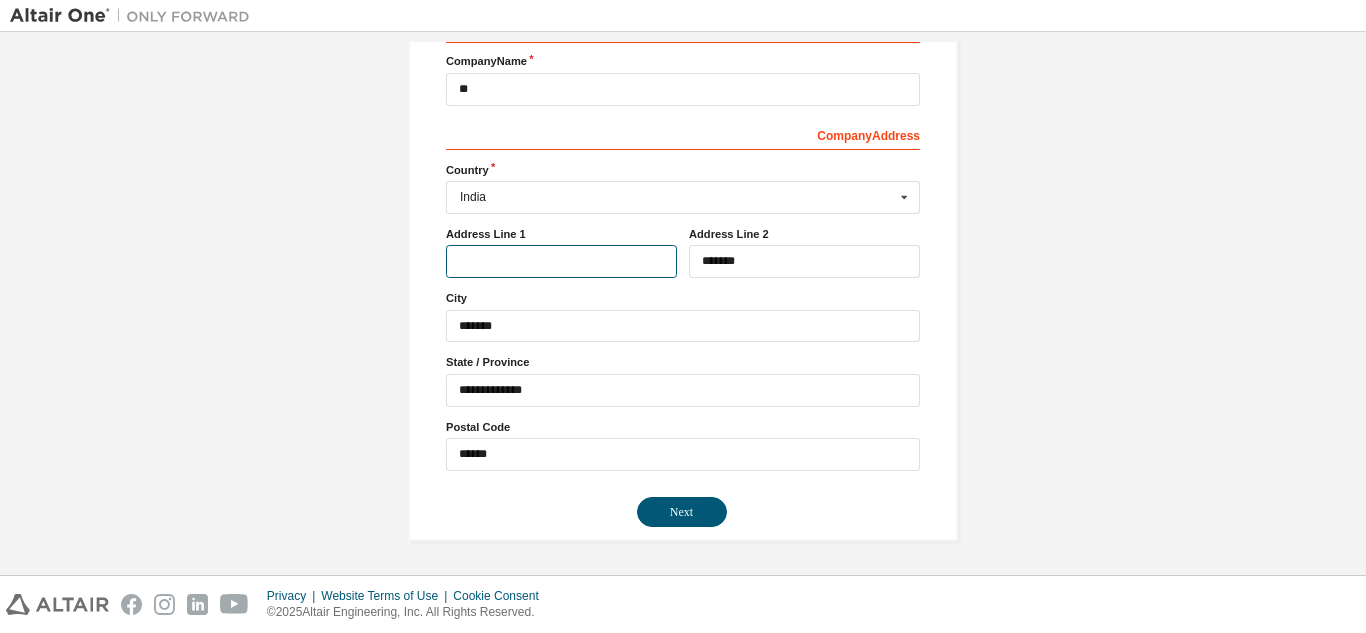 type 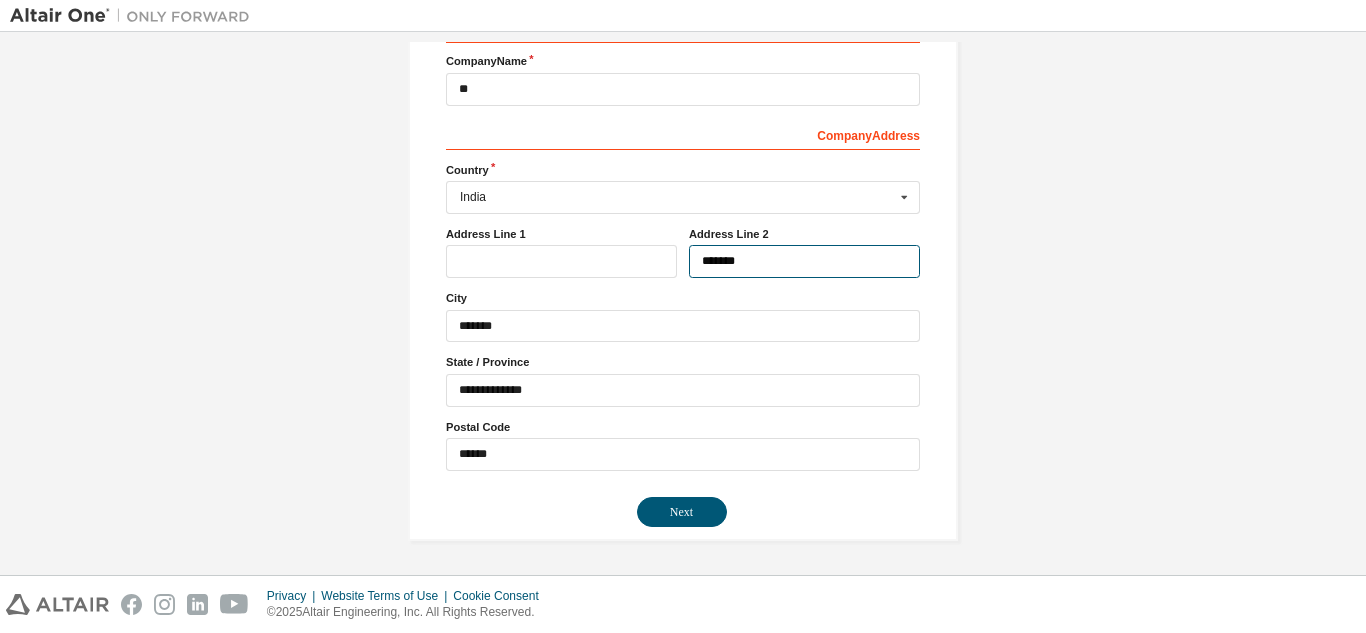 click on "*******" at bounding box center (804, 261) 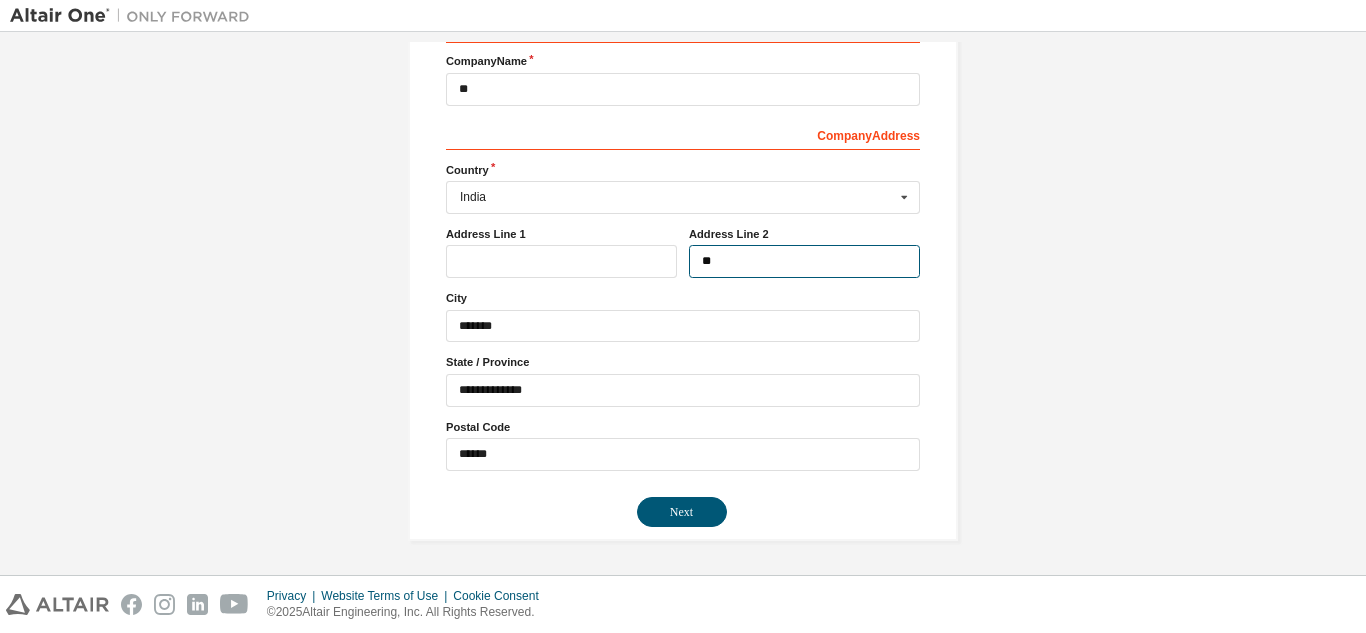type on "*" 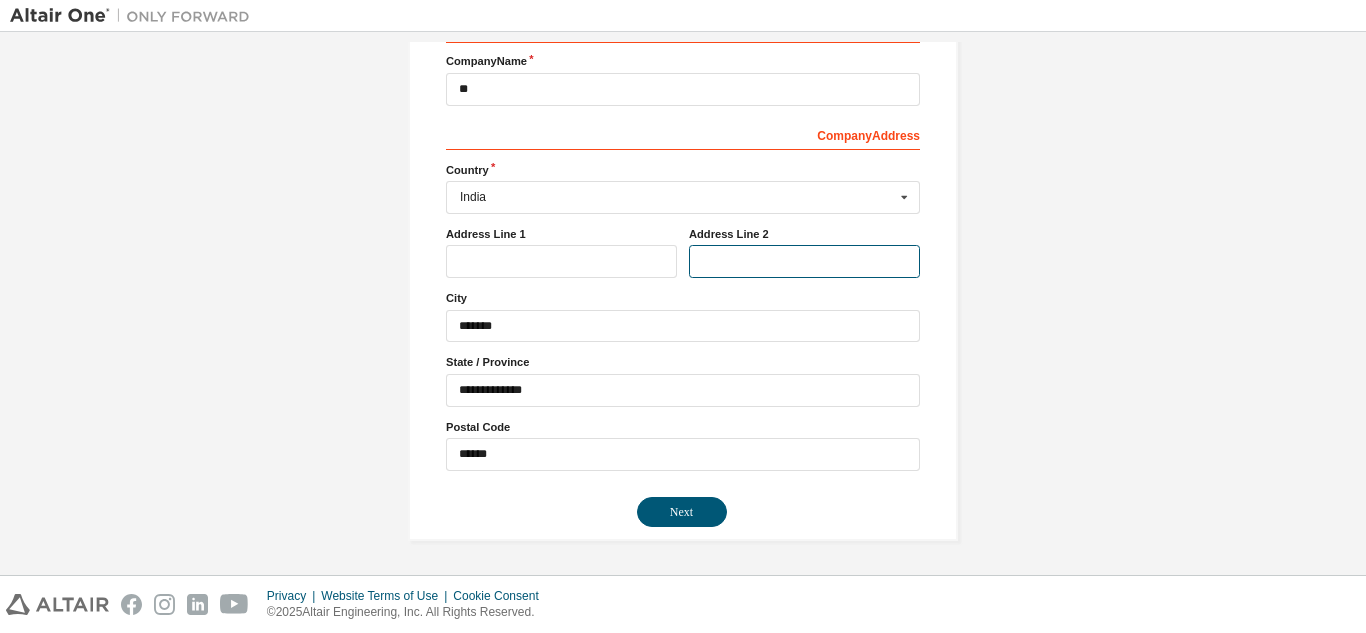 type 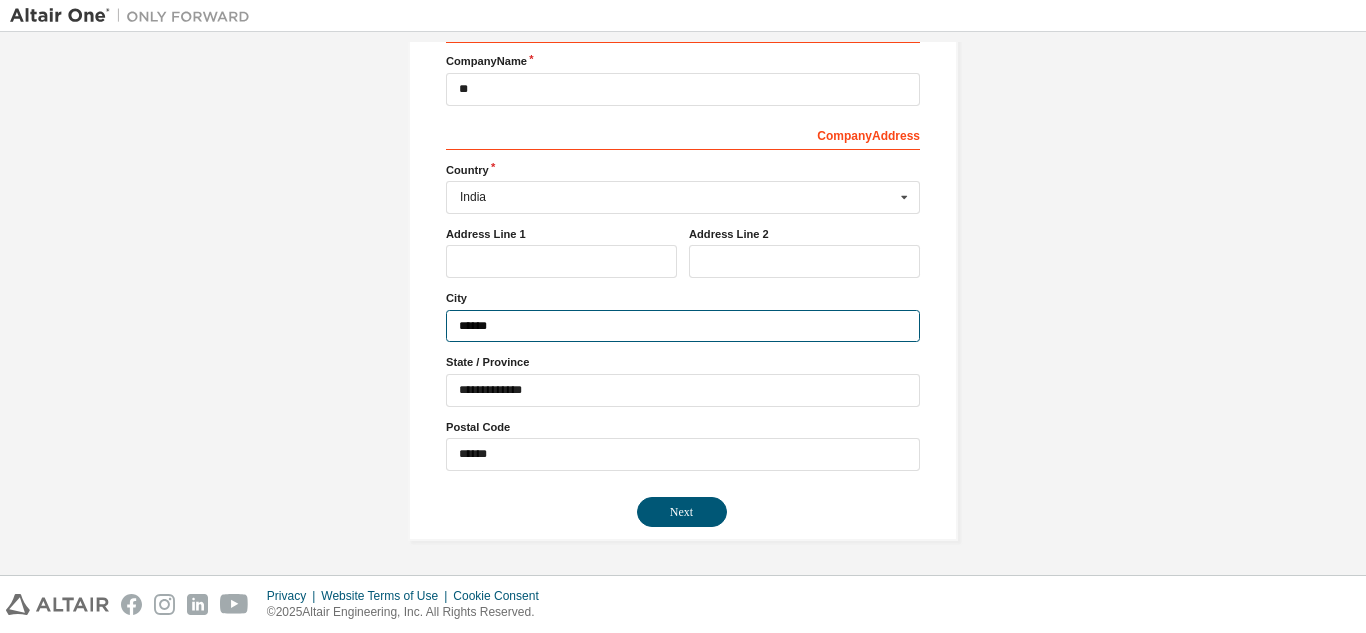 click on "******" at bounding box center [683, 326] 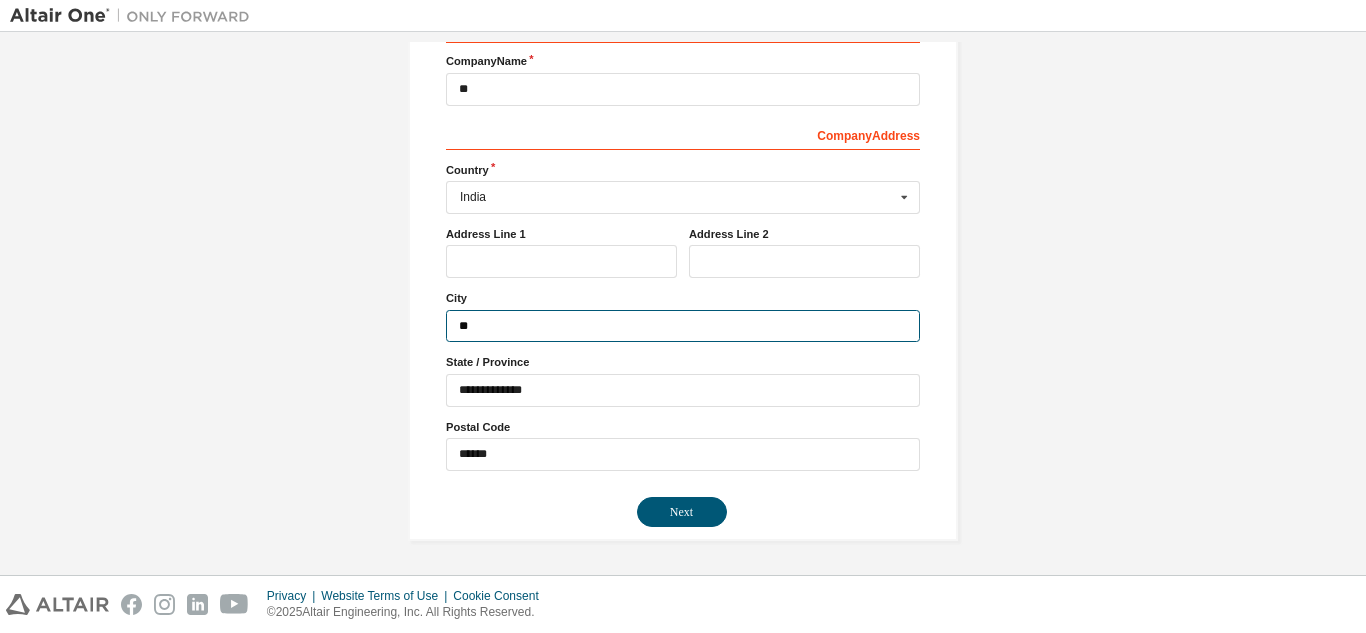 type on "*" 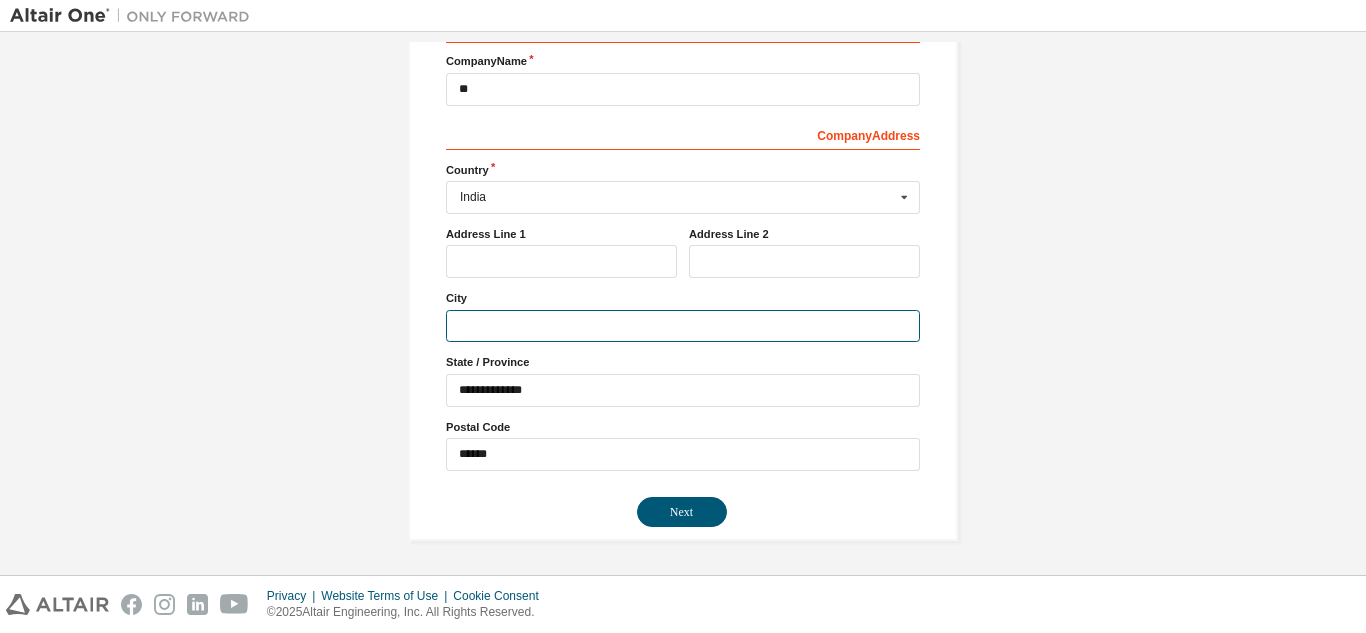 type 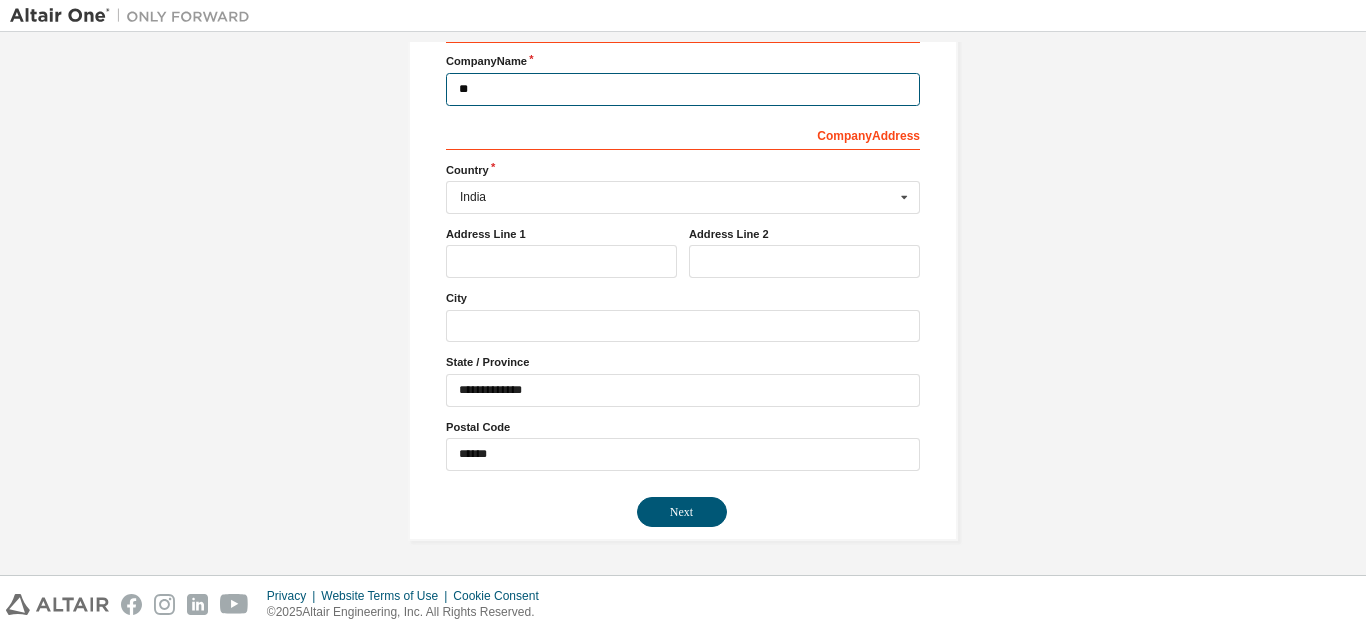 click on "**" at bounding box center [683, 89] 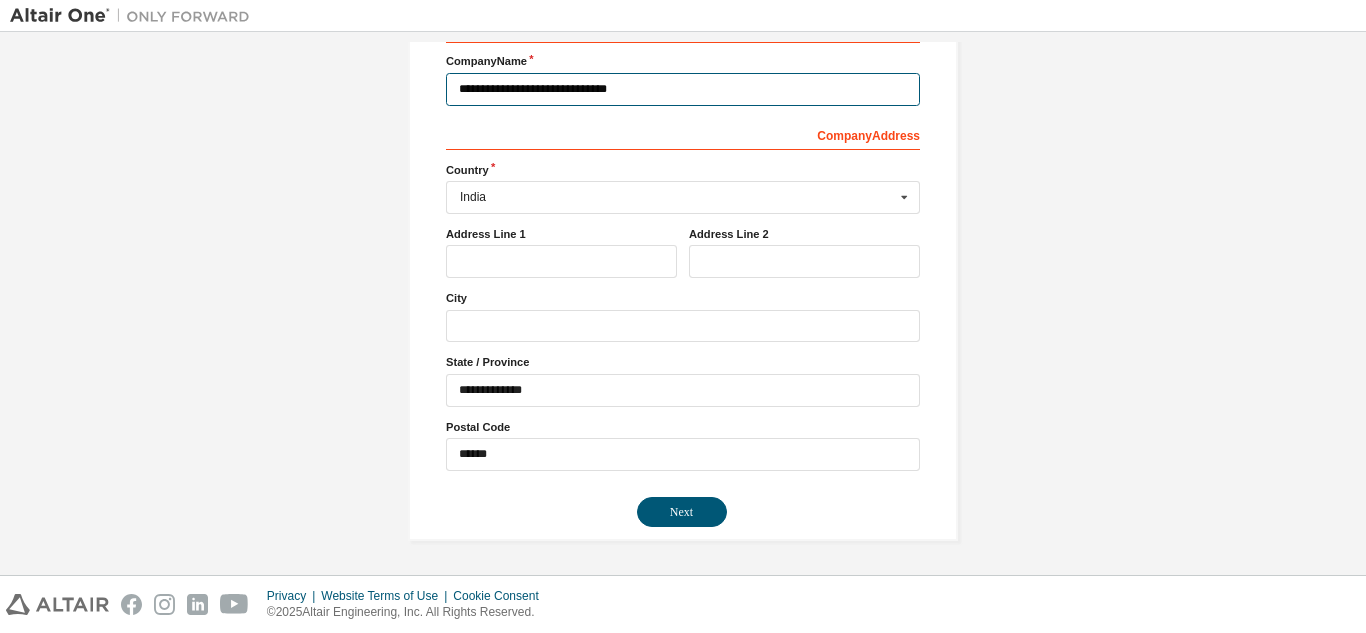 type on "**********" 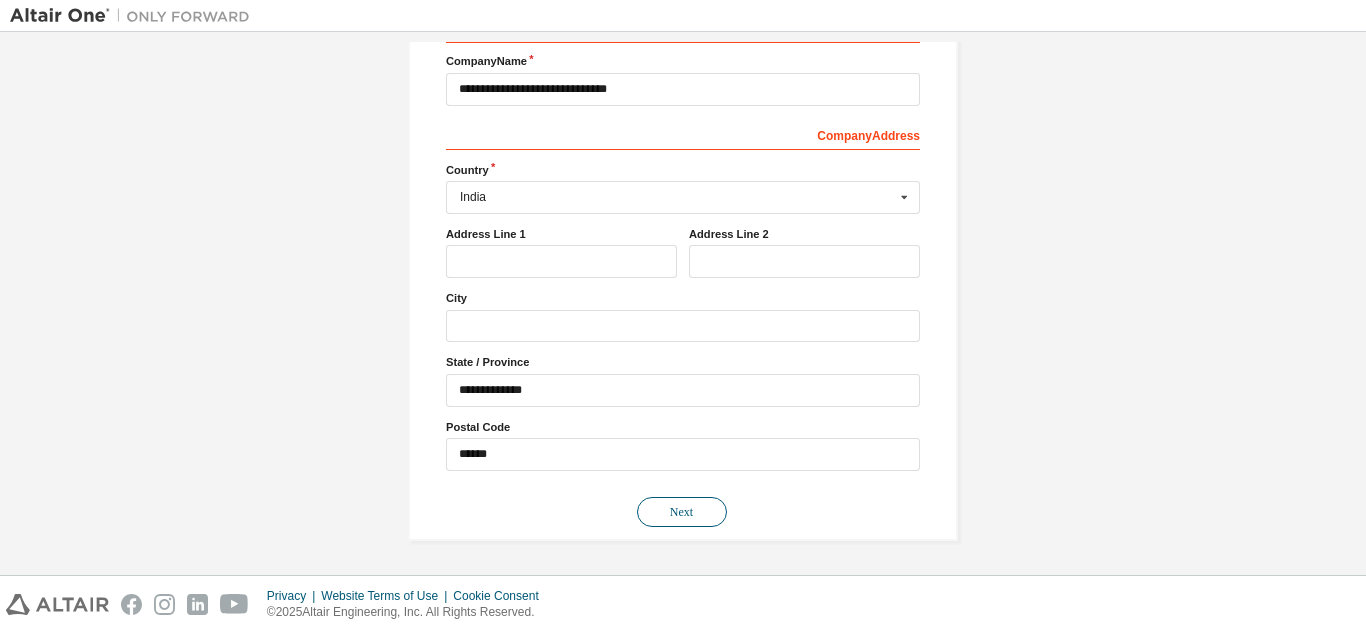 click on "Next" at bounding box center [682, 512] 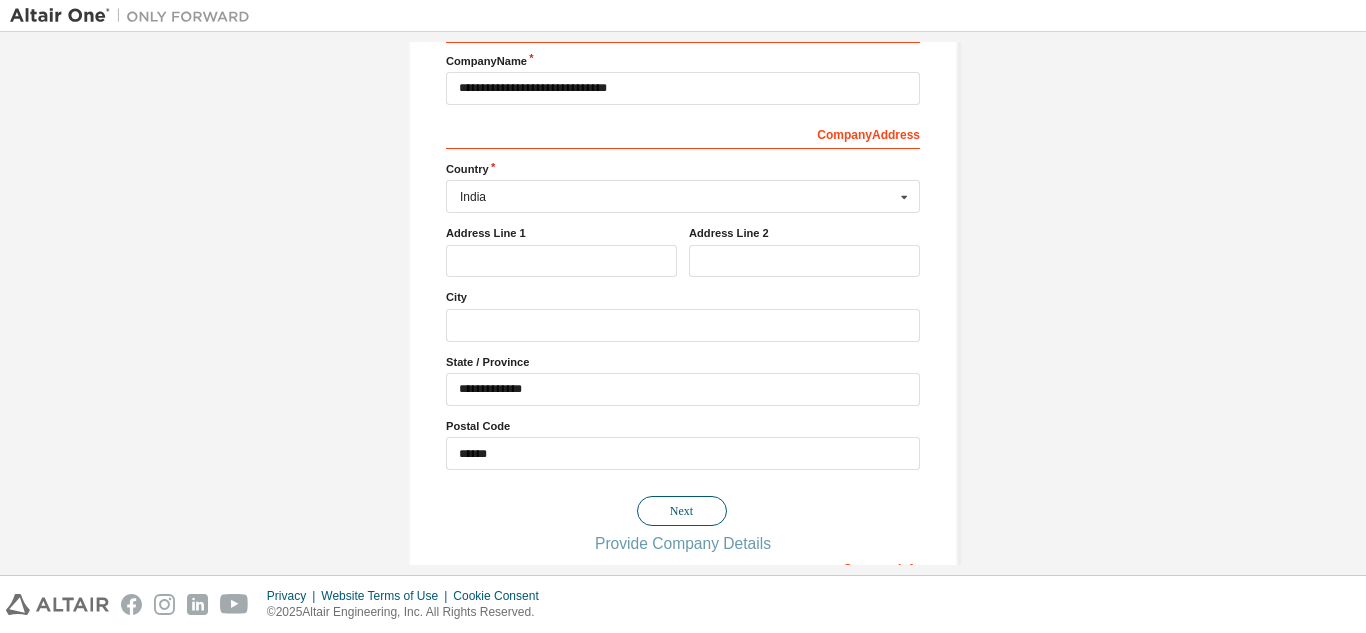 scroll, scrollTop: 0, scrollLeft: 0, axis: both 